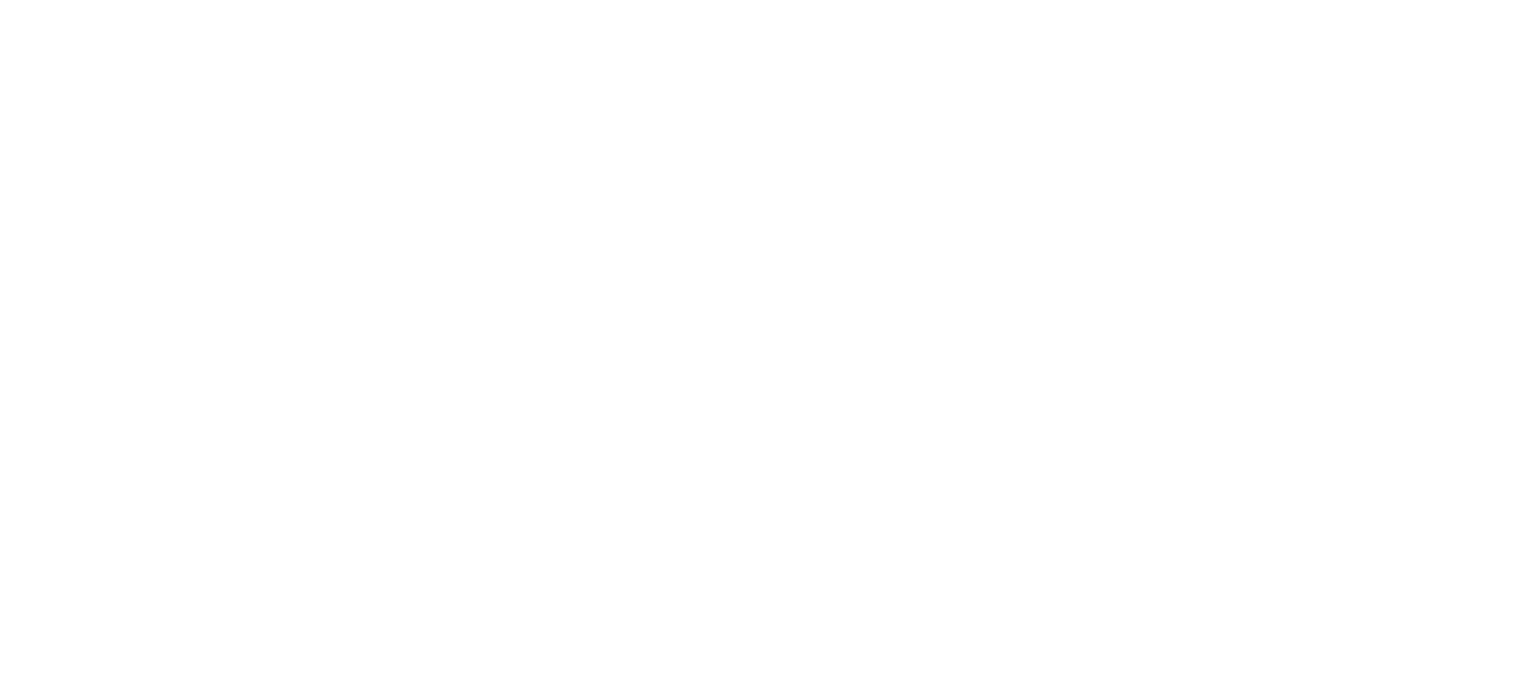 scroll, scrollTop: 0, scrollLeft: 0, axis: both 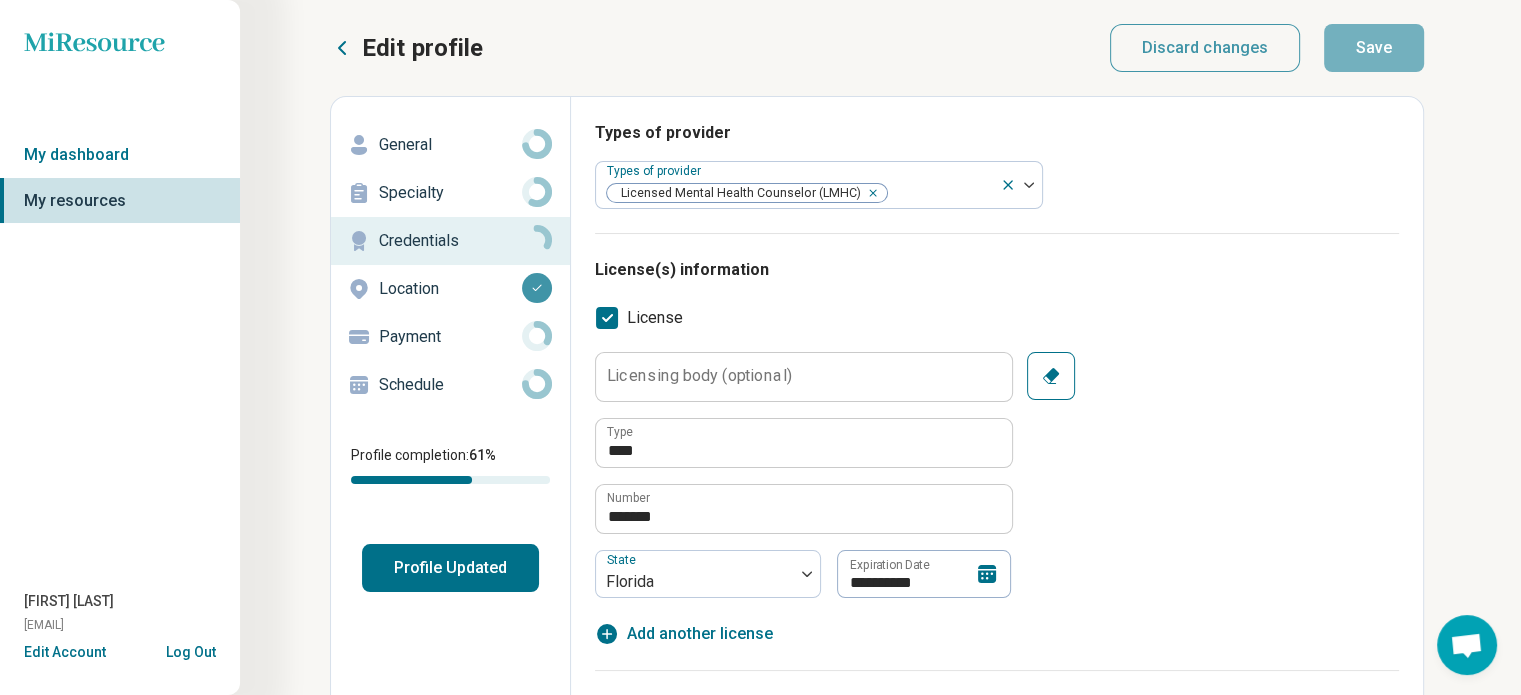 click on "Edit Account" at bounding box center (65, 652) 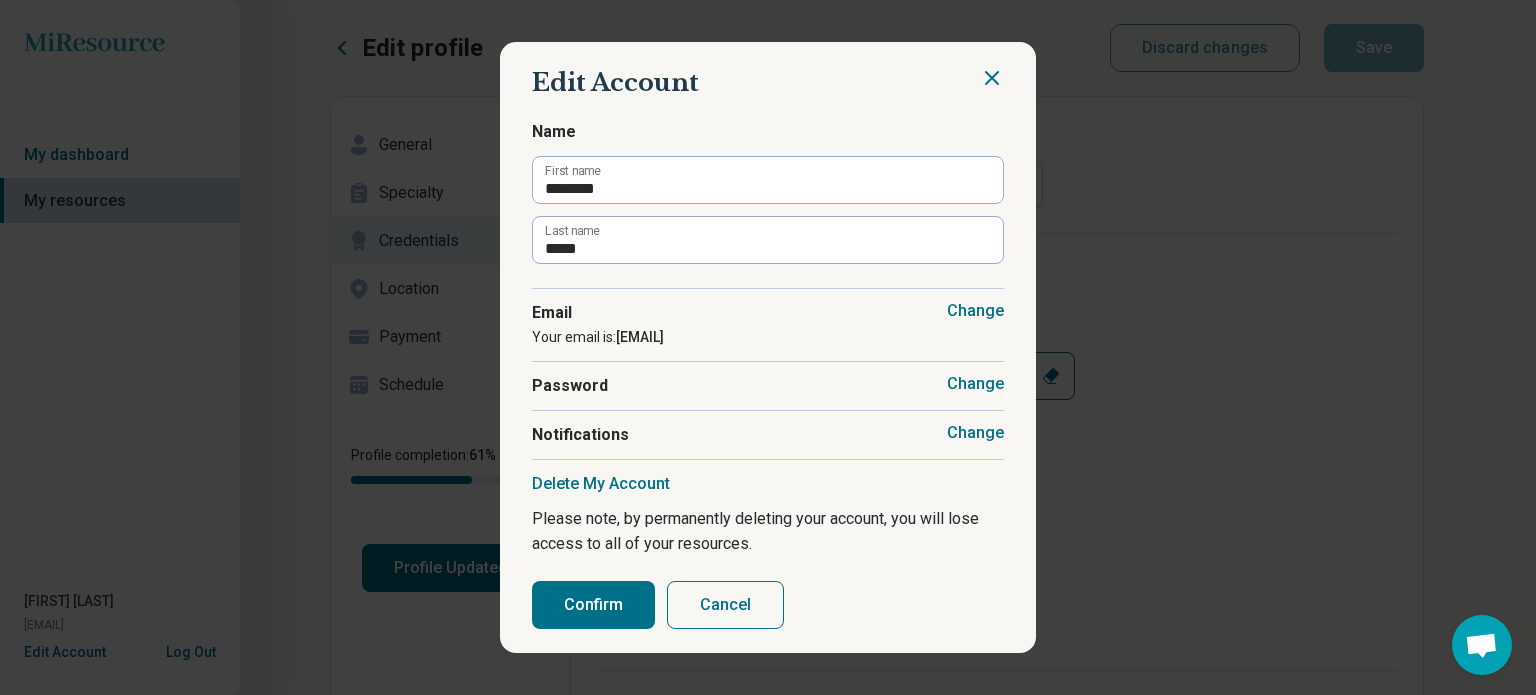 click on "Delete My Account Please note, by permanently deleting your account, you will lose access to all of your resources." at bounding box center (768, 514) 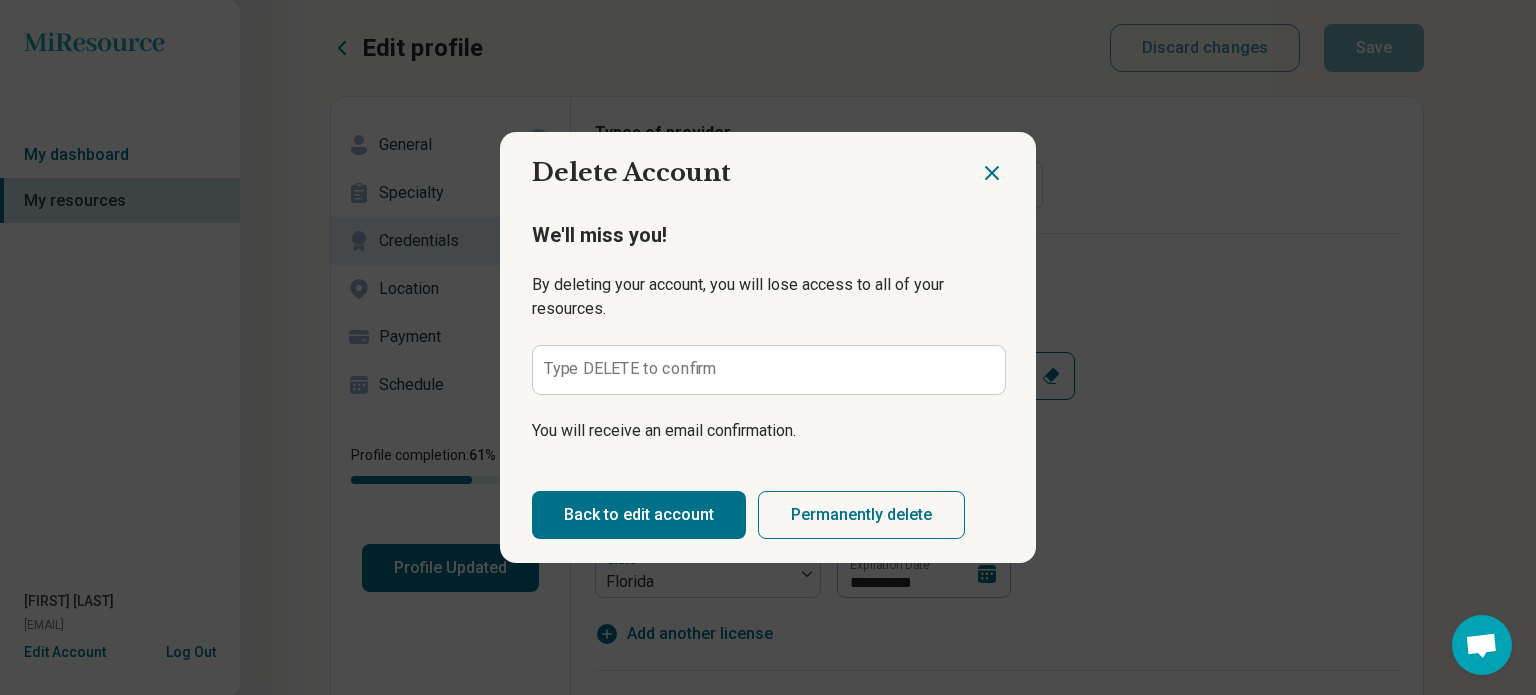 click on "Type DELETE to confirm" at bounding box center (631, 369) 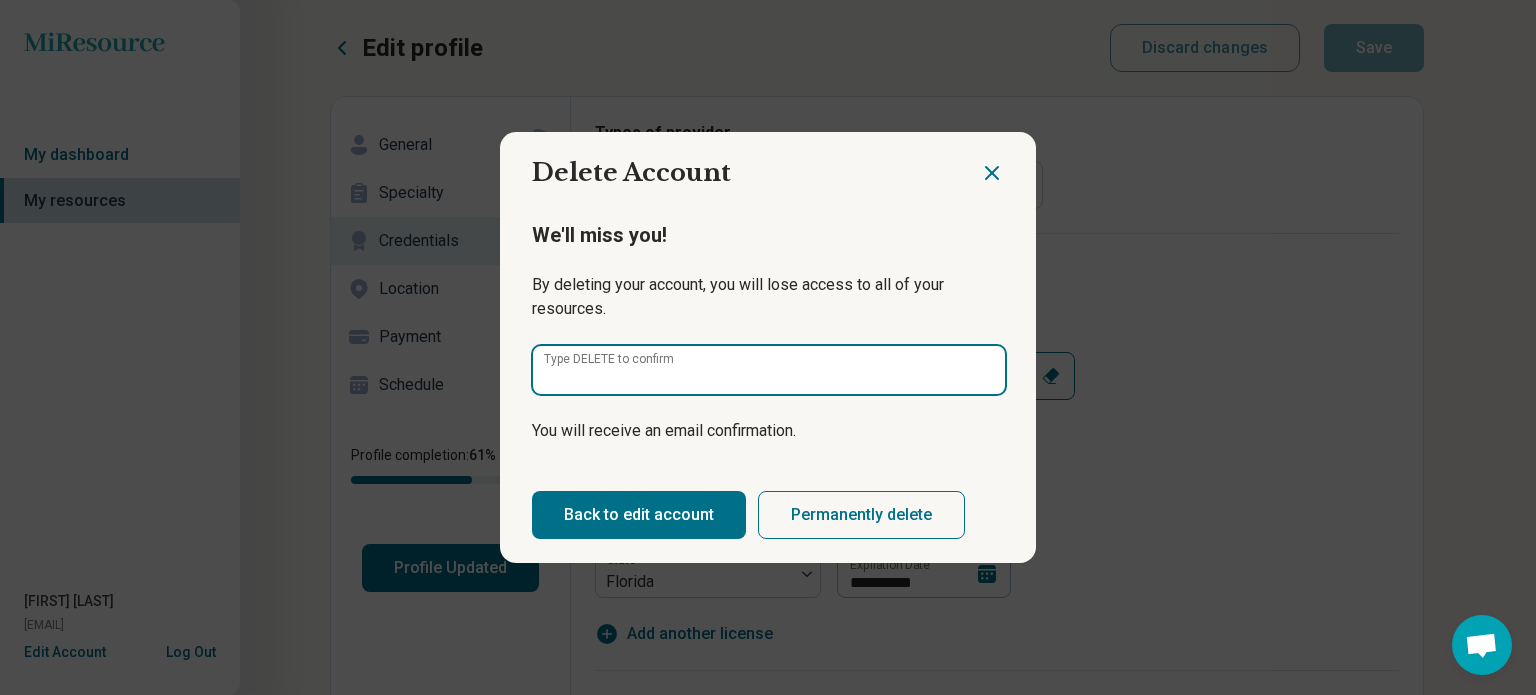 click on "Type DELETE to confirm" at bounding box center [769, 370] 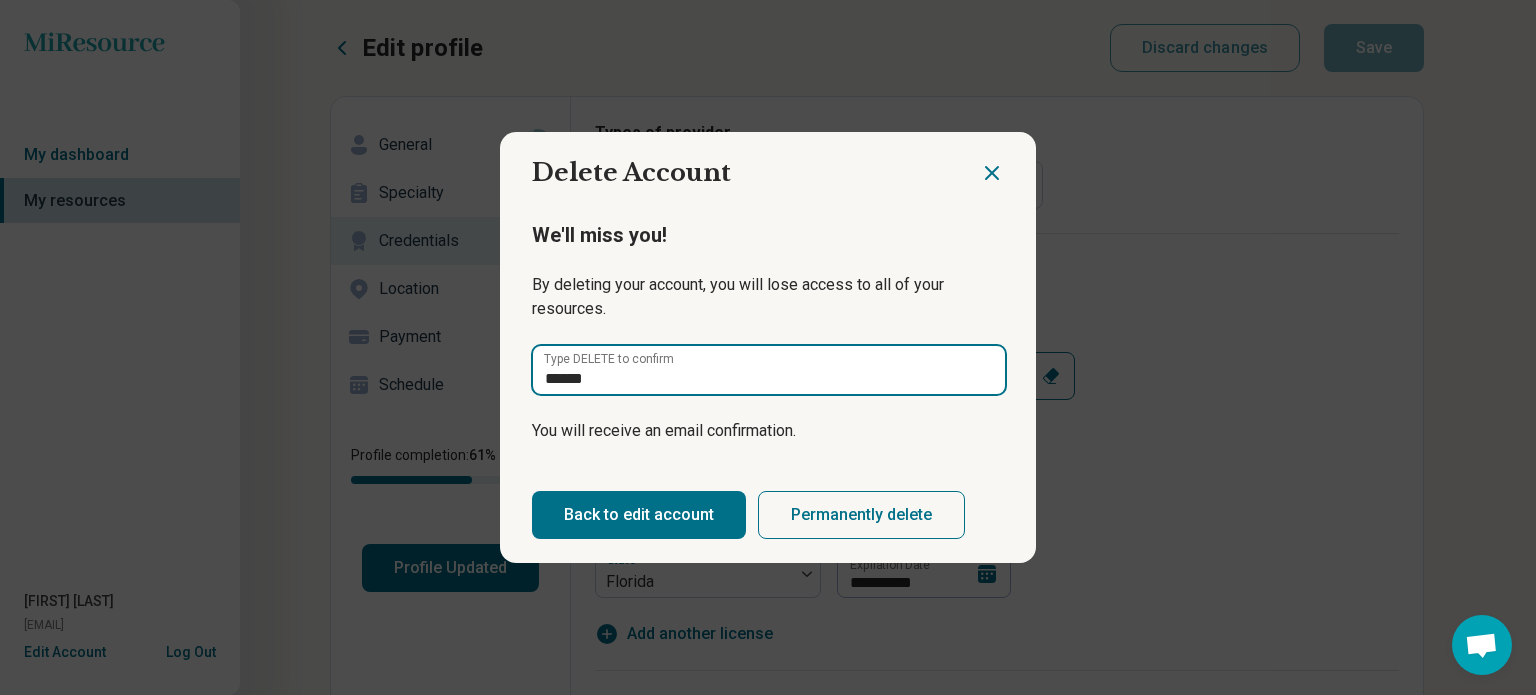 type on "******" 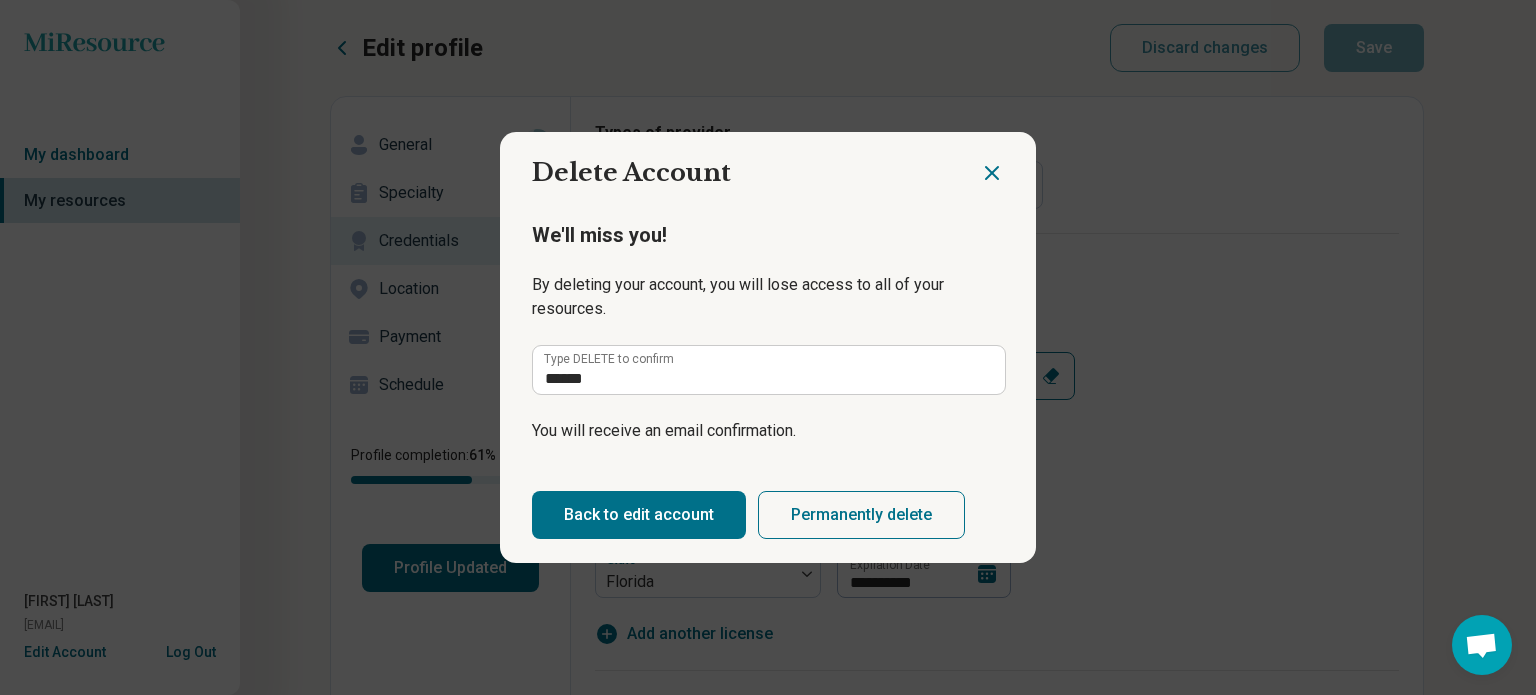 click on "Permanently delete" at bounding box center (861, 515) 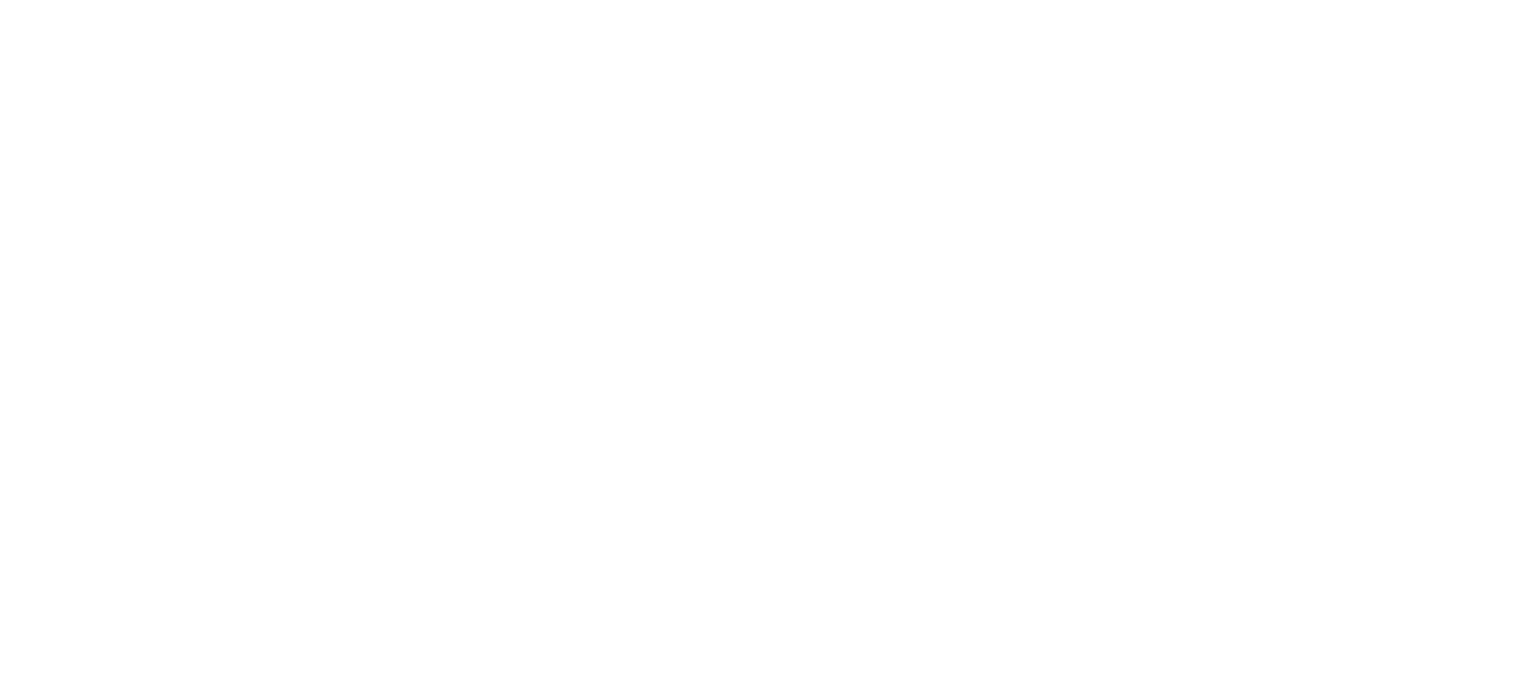 scroll, scrollTop: 0, scrollLeft: 0, axis: both 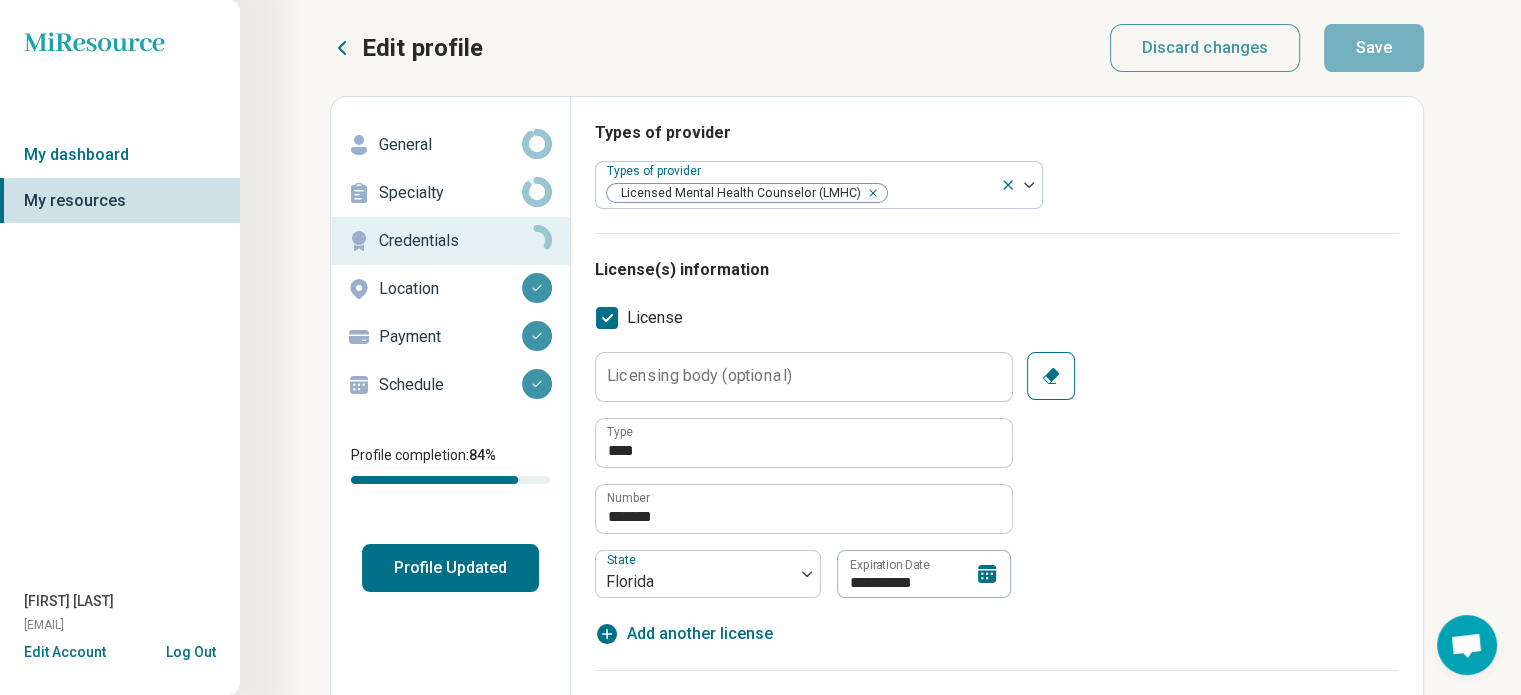 click on "Licensing body (optional)" at bounding box center [699, 376] 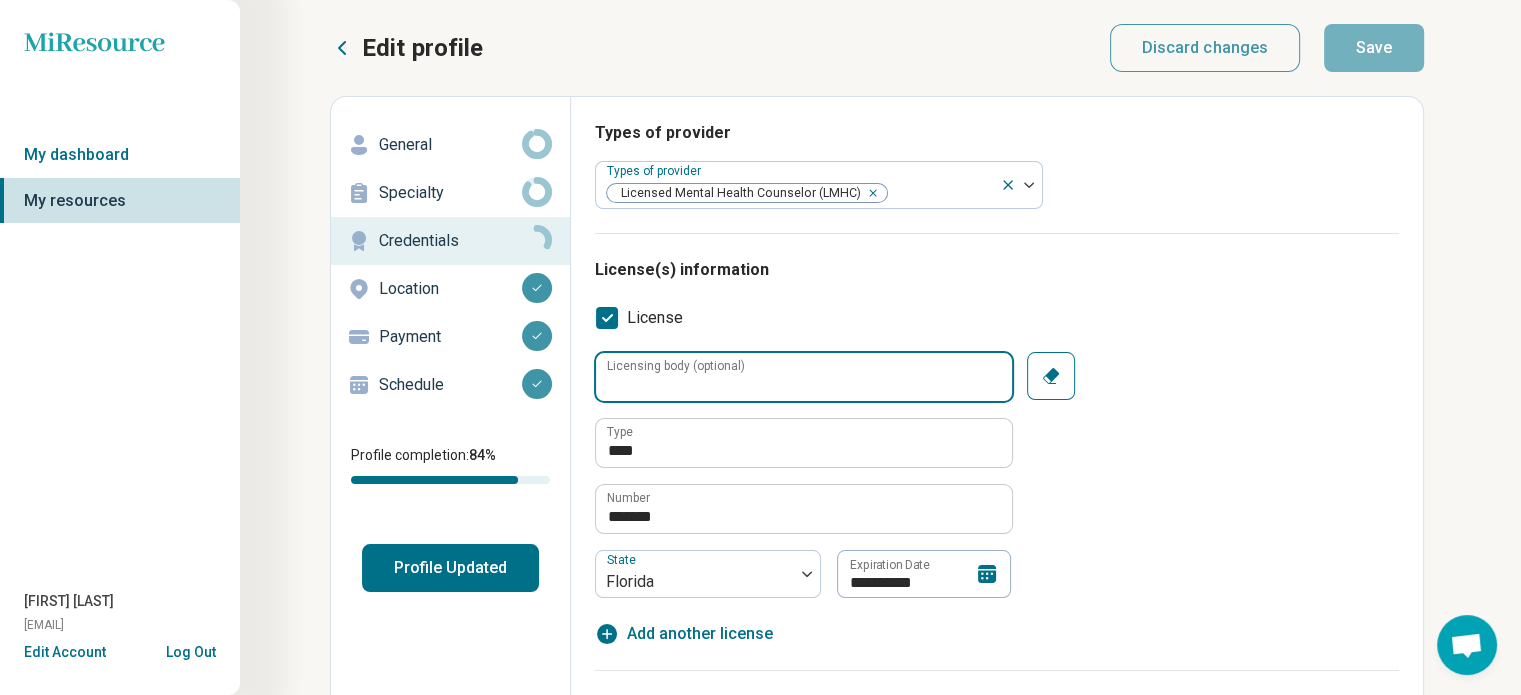 click on "Licensing body (optional)" at bounding box center (804, 377) 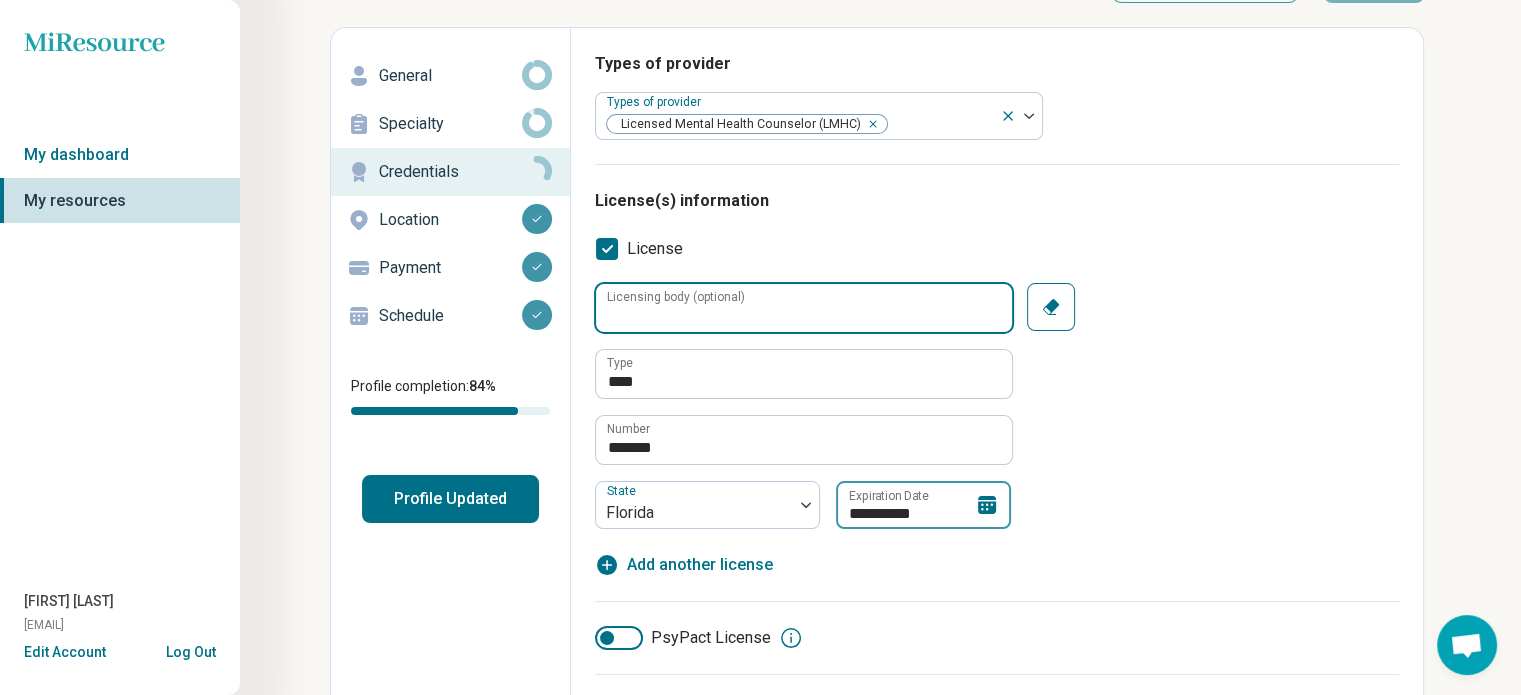 scroll, scrollTop: 100, scrollLeft: 0, axis: vertical 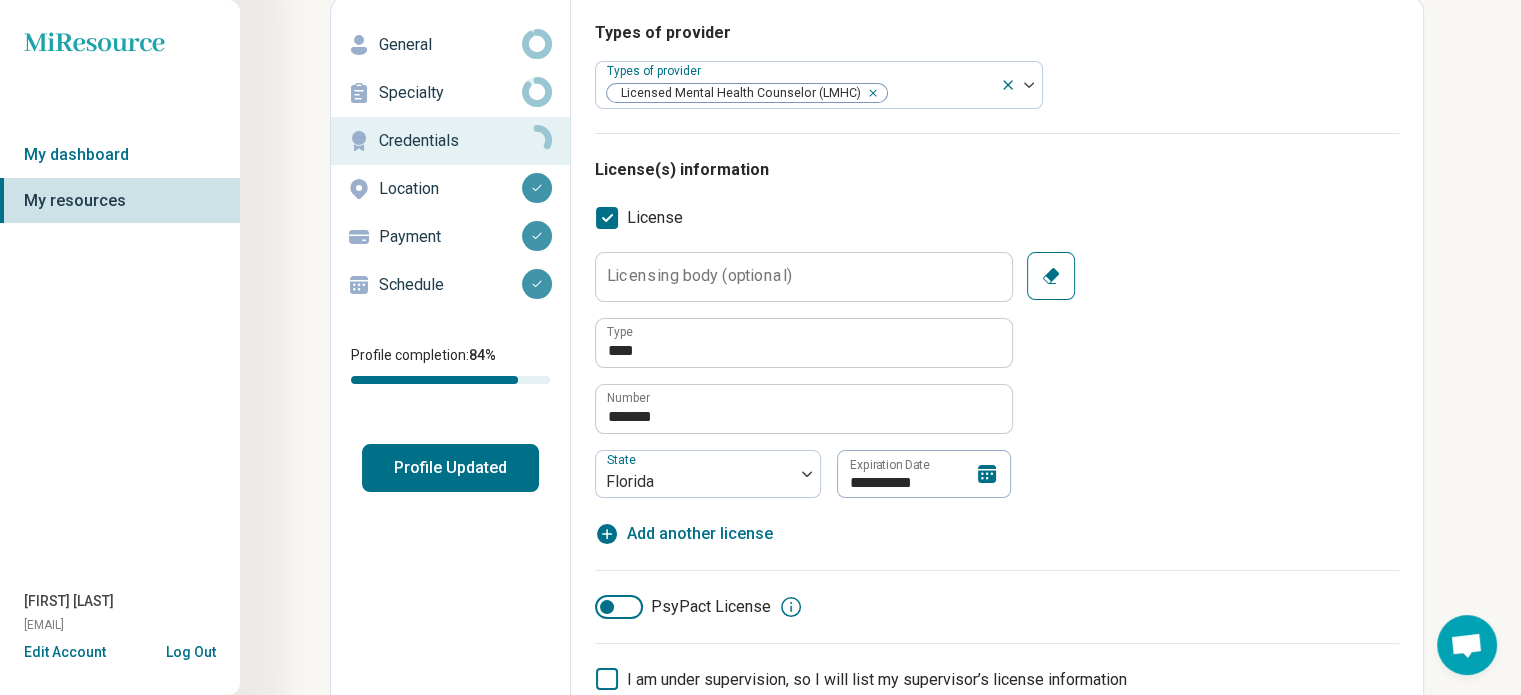 click 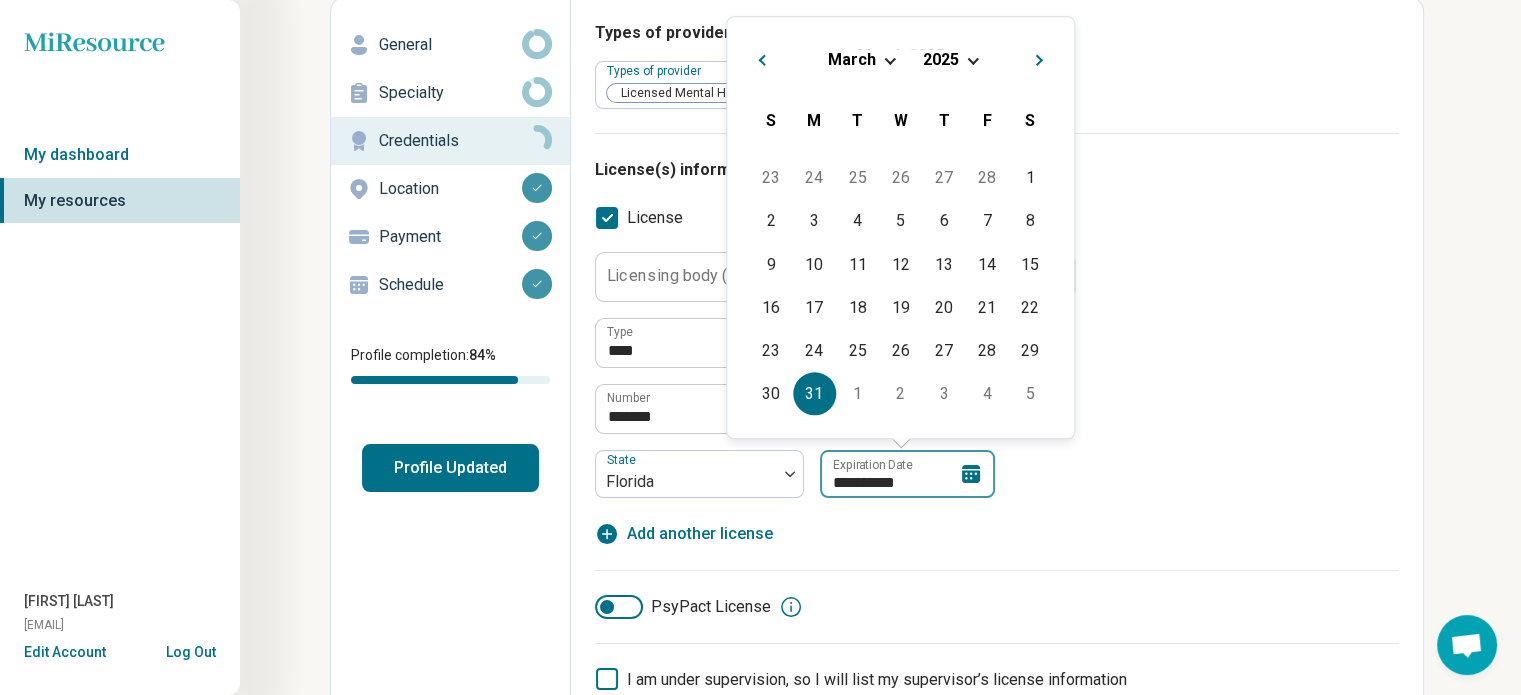 click on "**********" at bounding box center (907, 474) 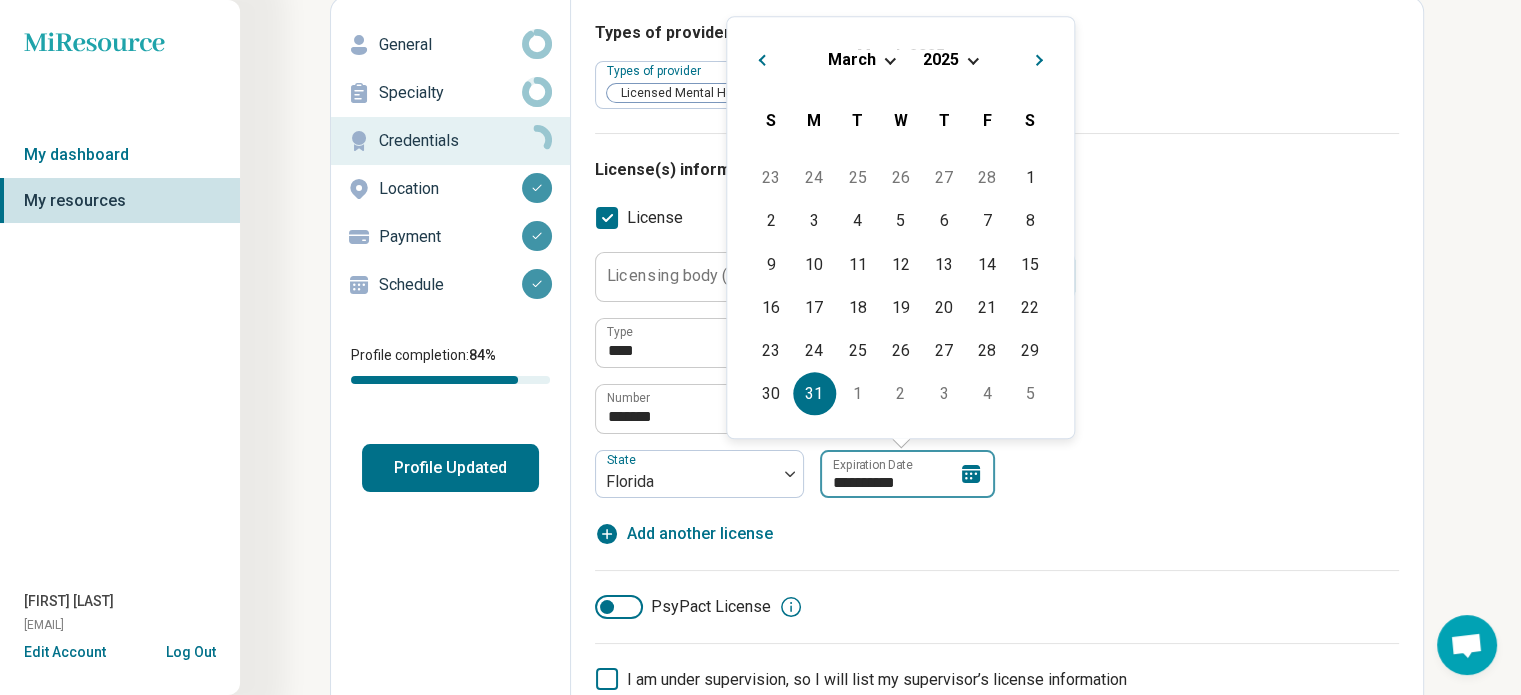 click on "**********" at bounding box center (907, 474) 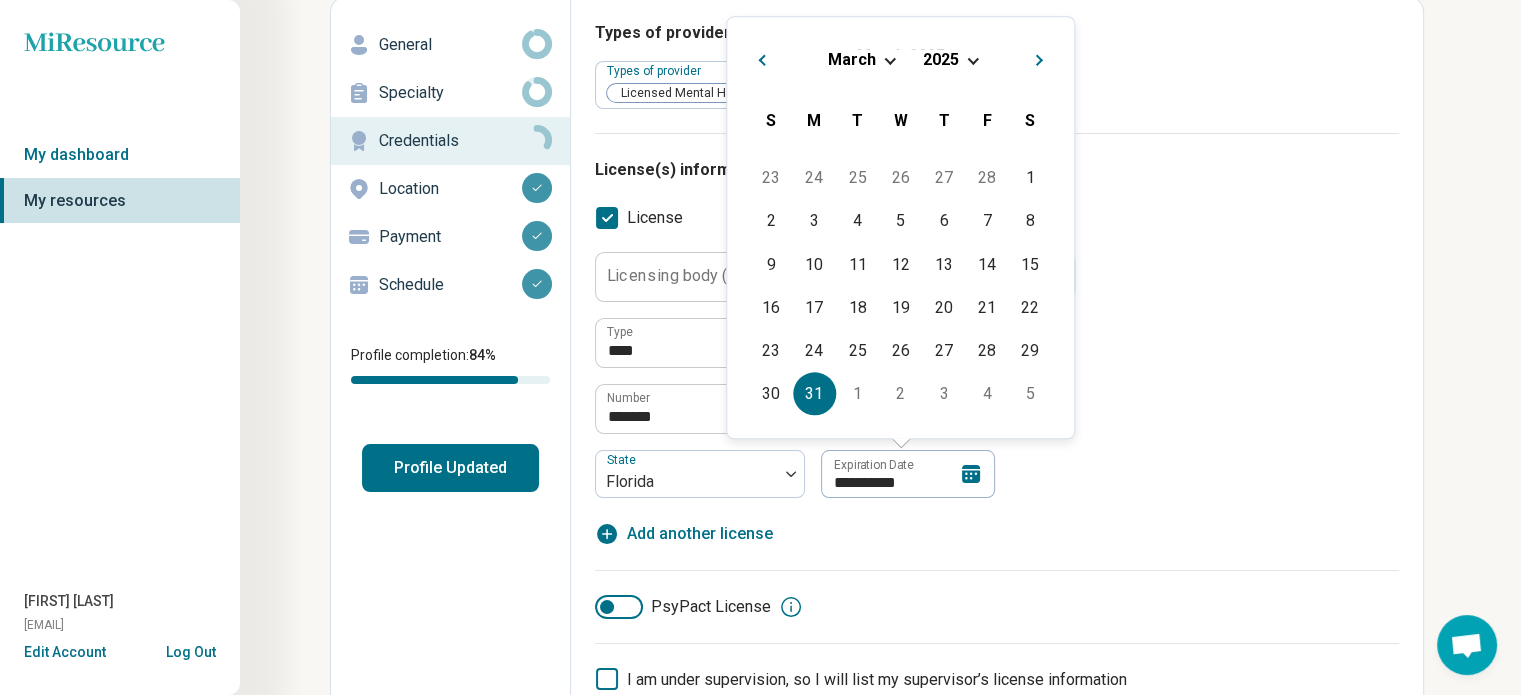 click at bounding box center (972, 58) 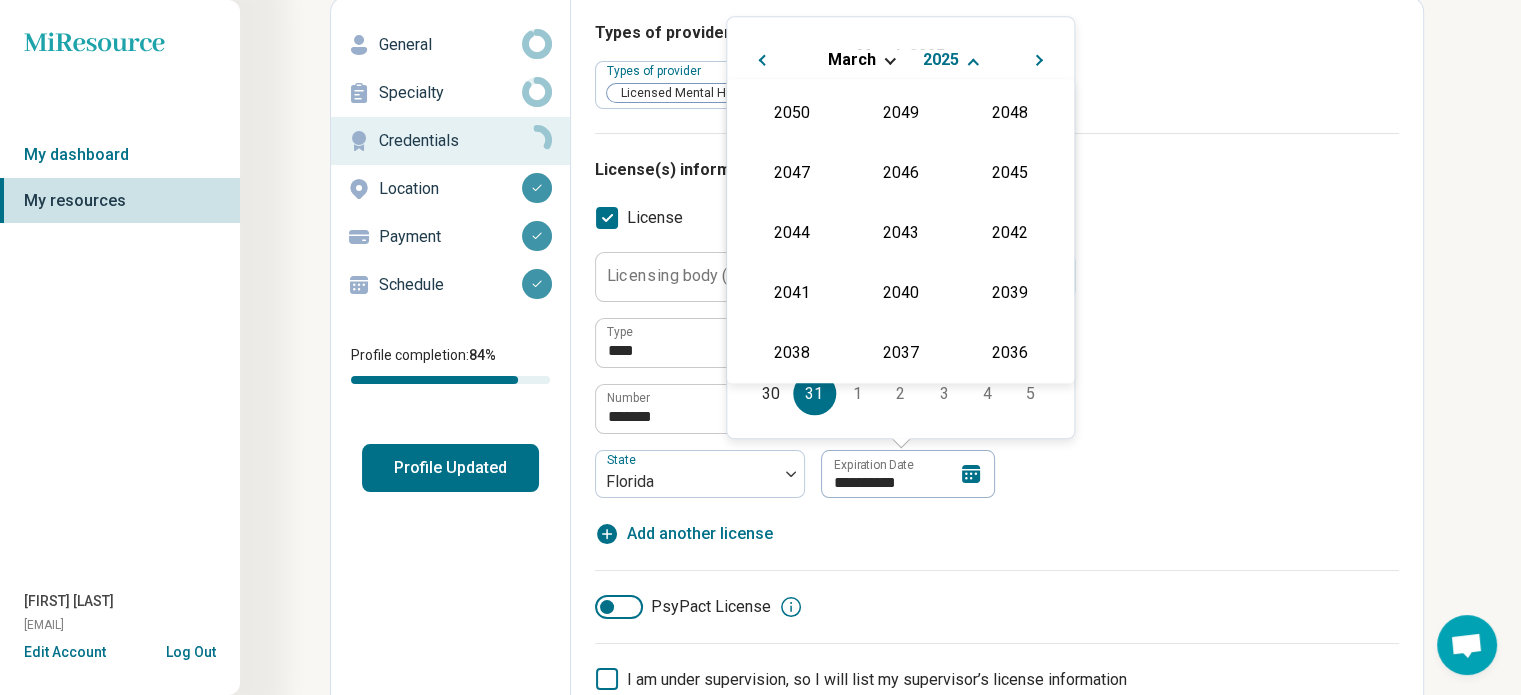 scroll, scrollTop: 362, scrollLeft: 0, axis: vertical 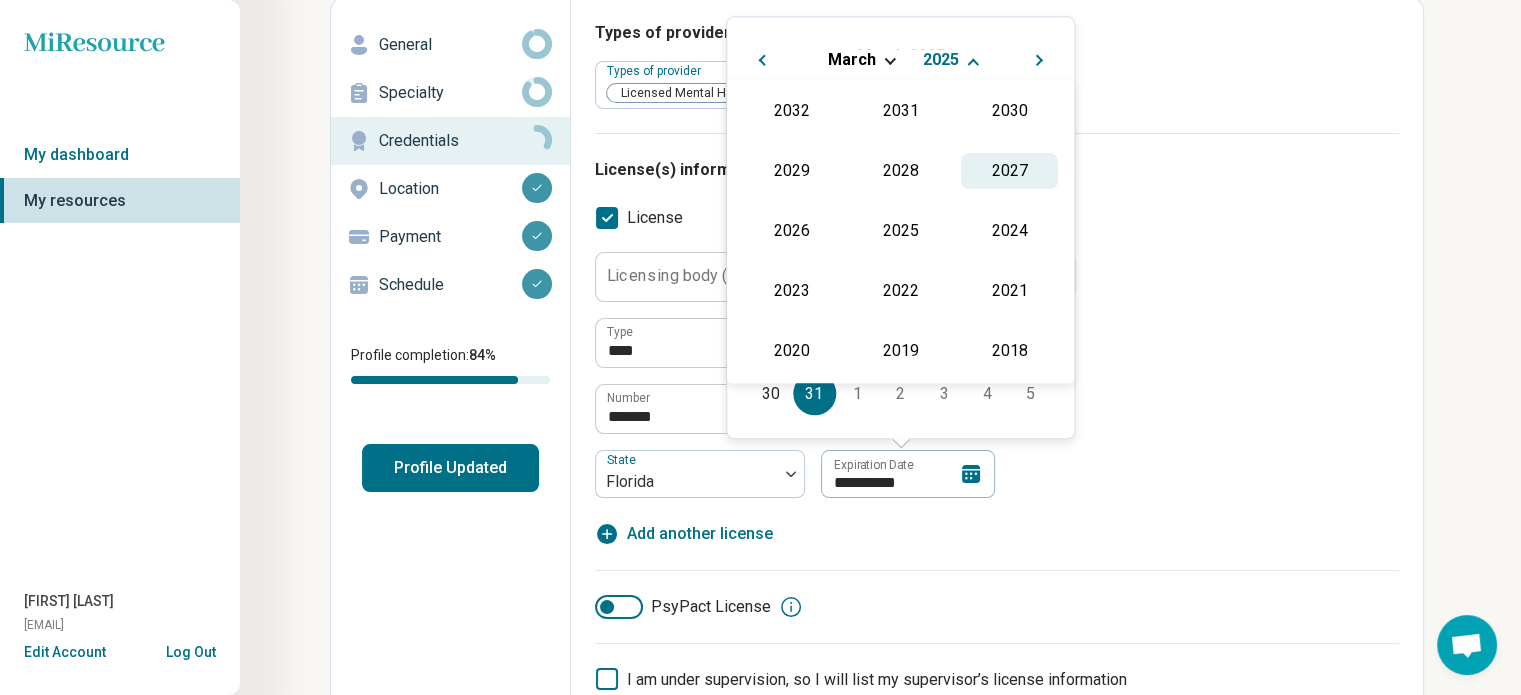 click on "2027" at bounding box center [1009, 171] 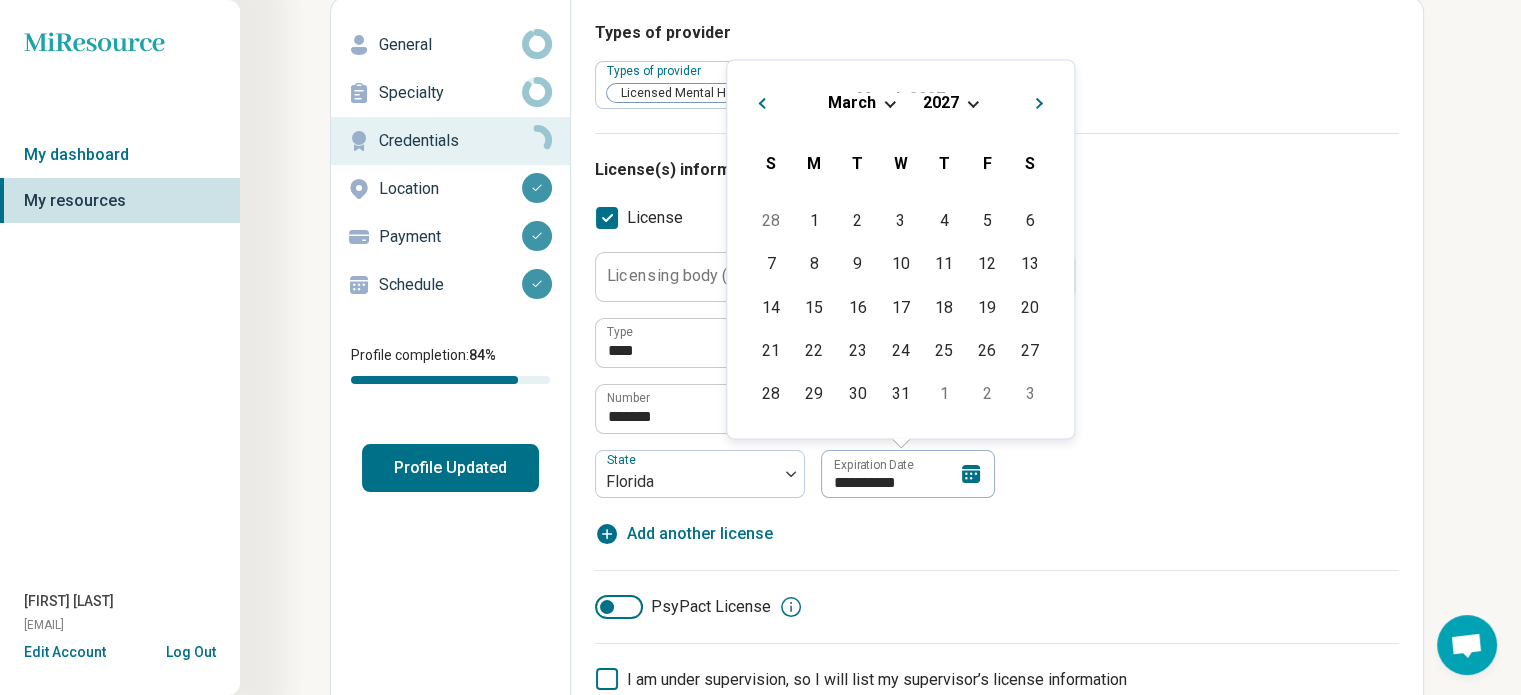 click on "**********" at bounding box center (997, 375) 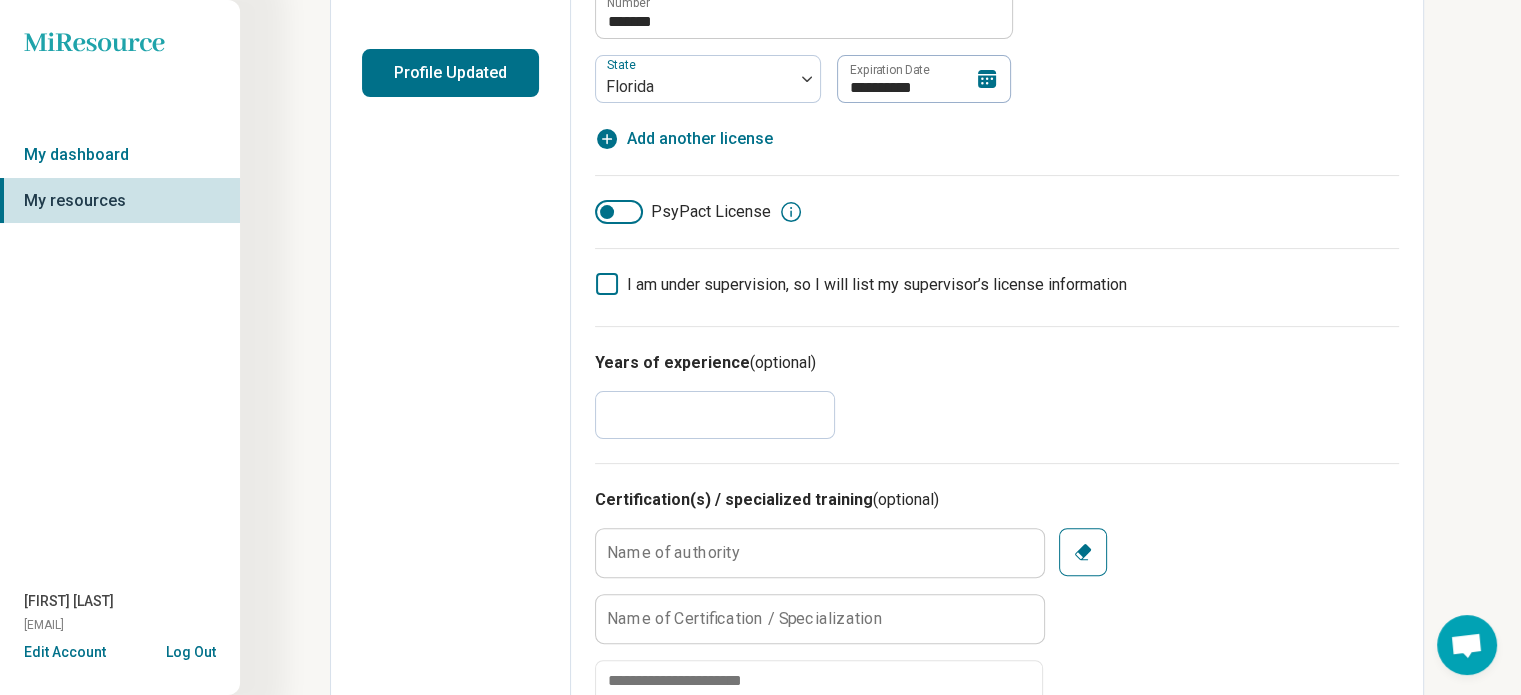 scroll, scrollTop: 500, scrollLeft: 0, axis: vertical 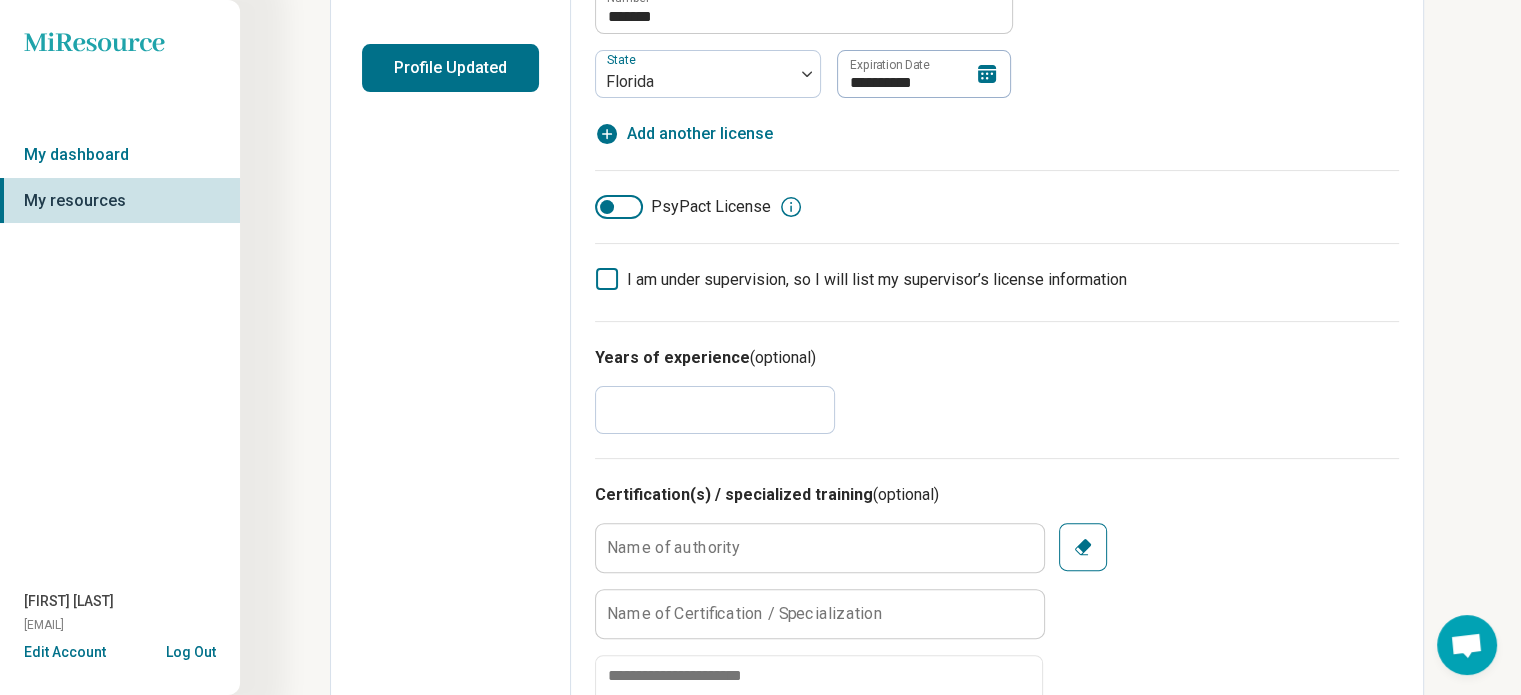 click on "Profile Updated" at bounding box center [450, 68] 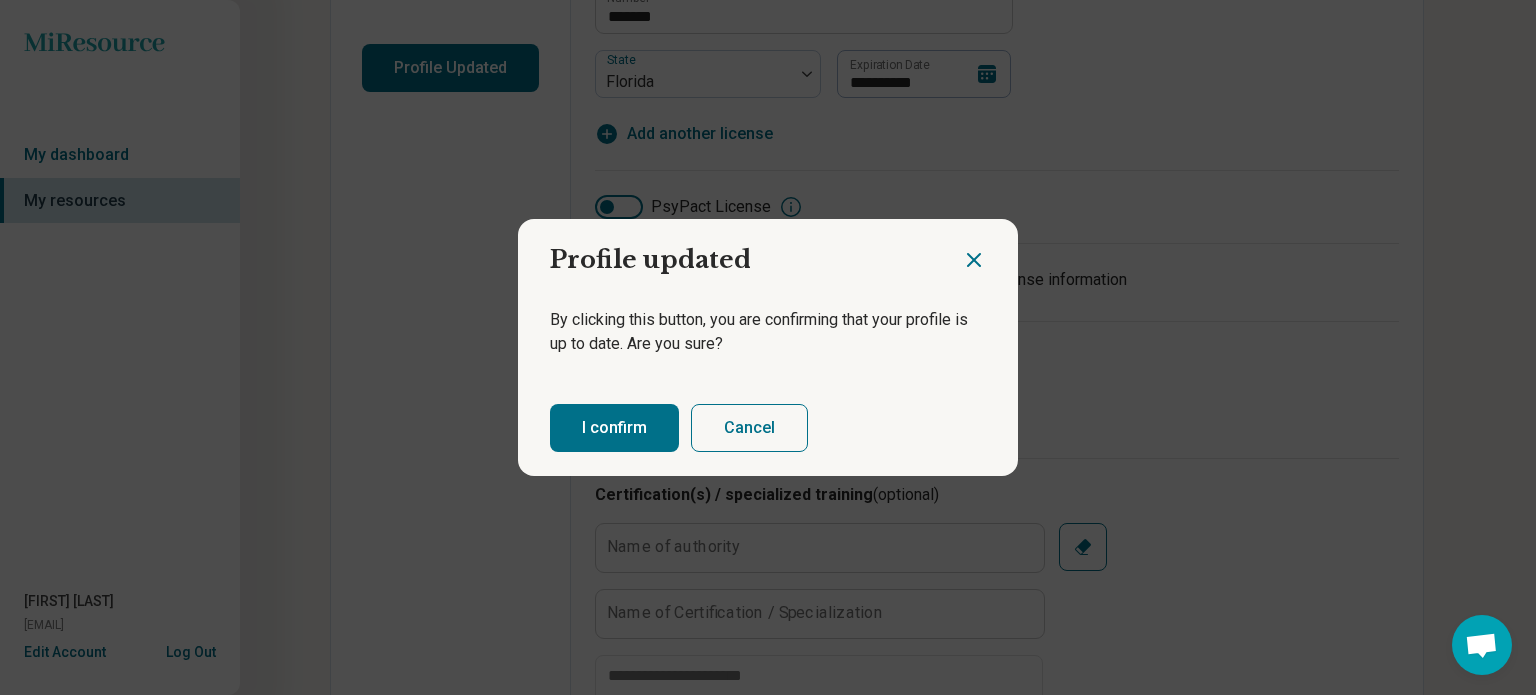 click on "I confirm" at bounding box center (614, 428) 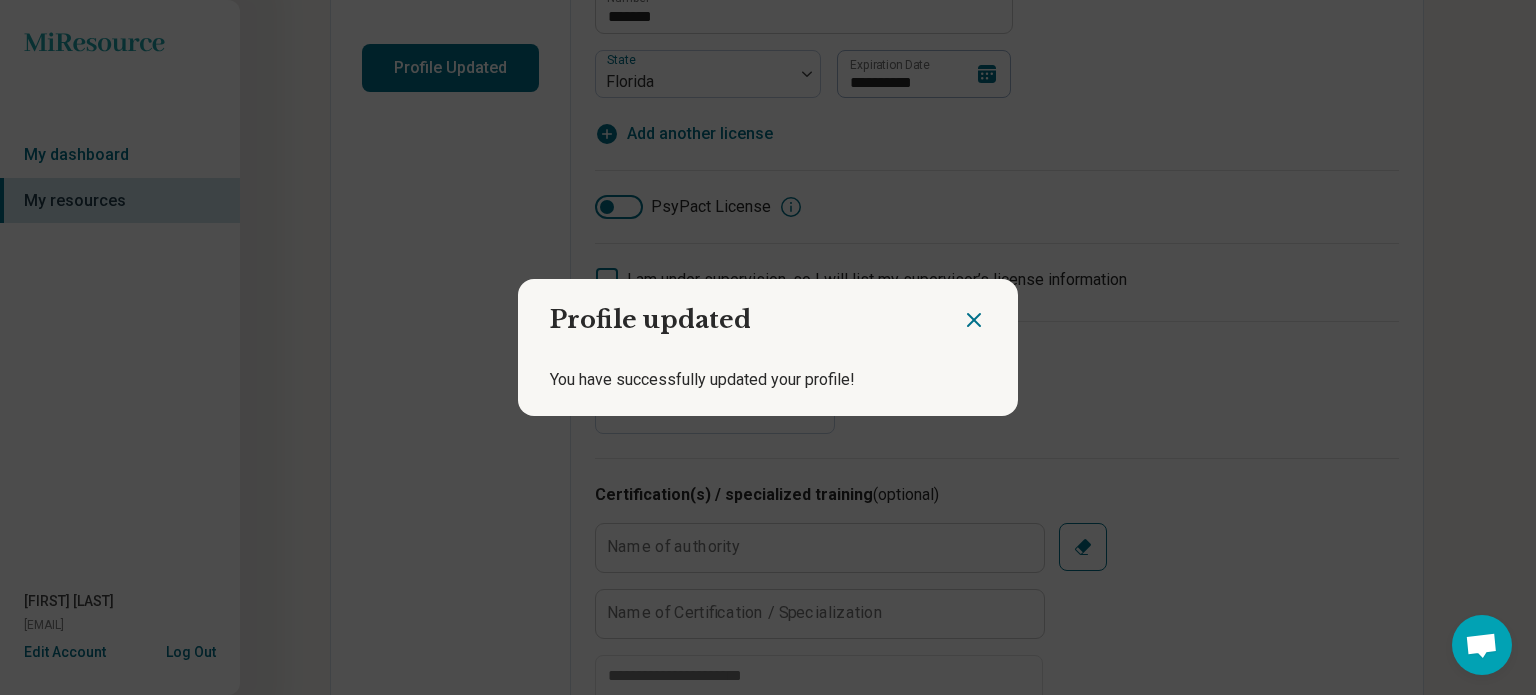 drag, startPoint x: 978, startPoint y: 319, endPoint x: 960, endPoint y: 319, distance: 18 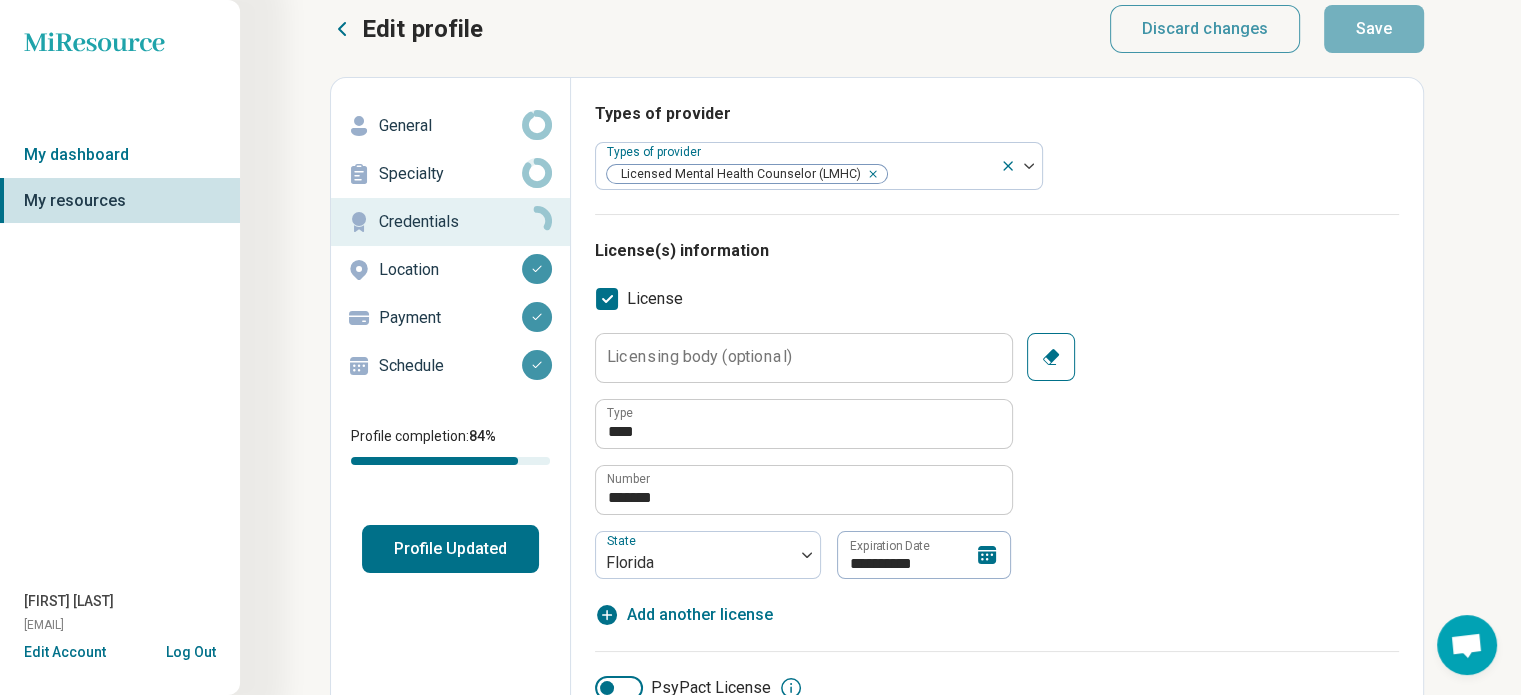 scroll, scrollTop: 0, scrollLeft: 0, axis: both 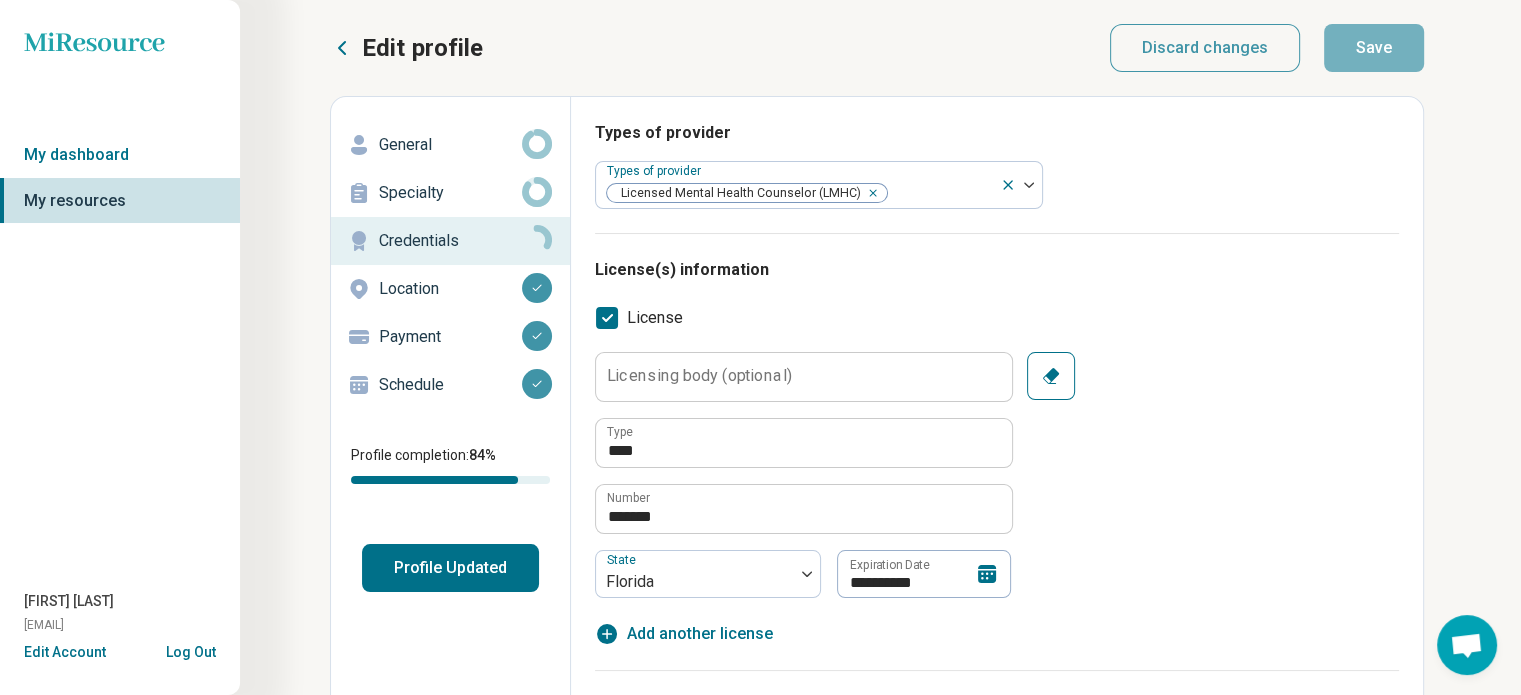 click 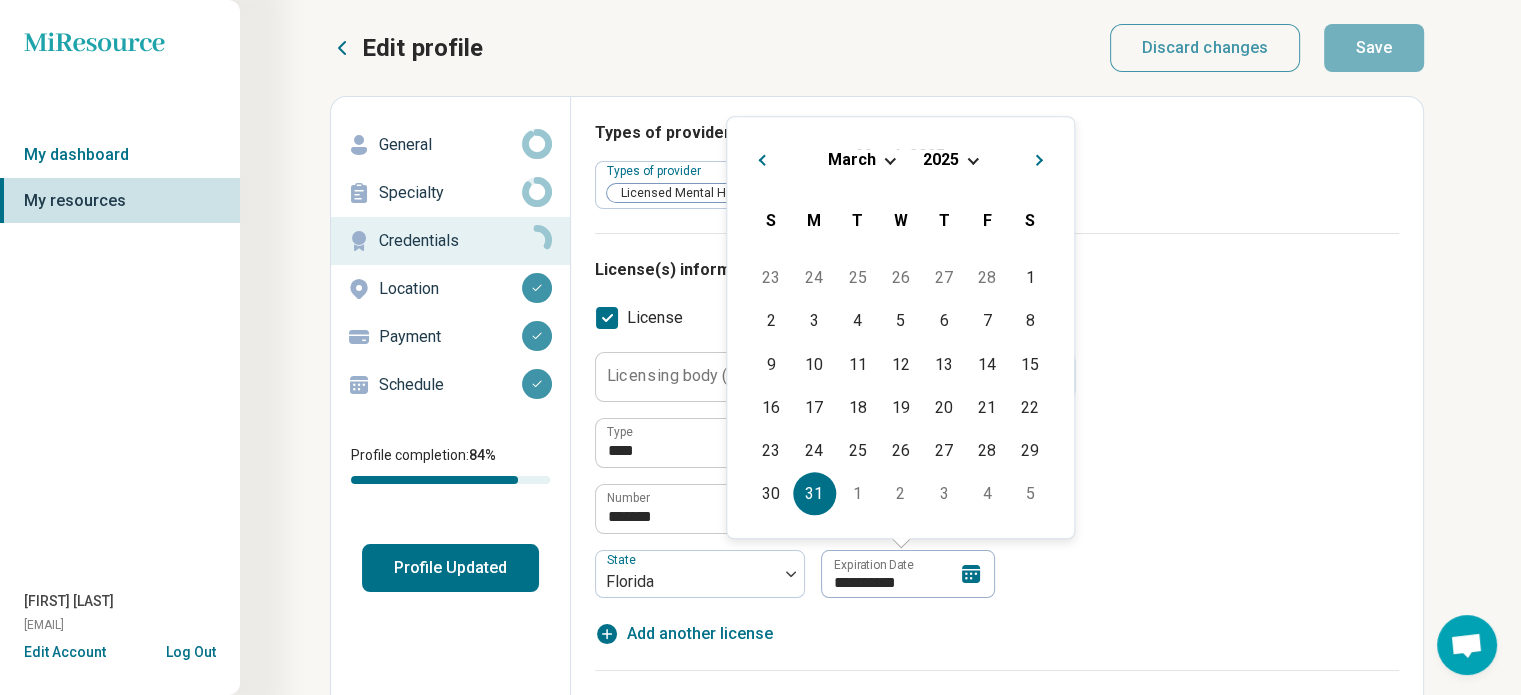click on "March 2025" at bounding box center [900, 159] 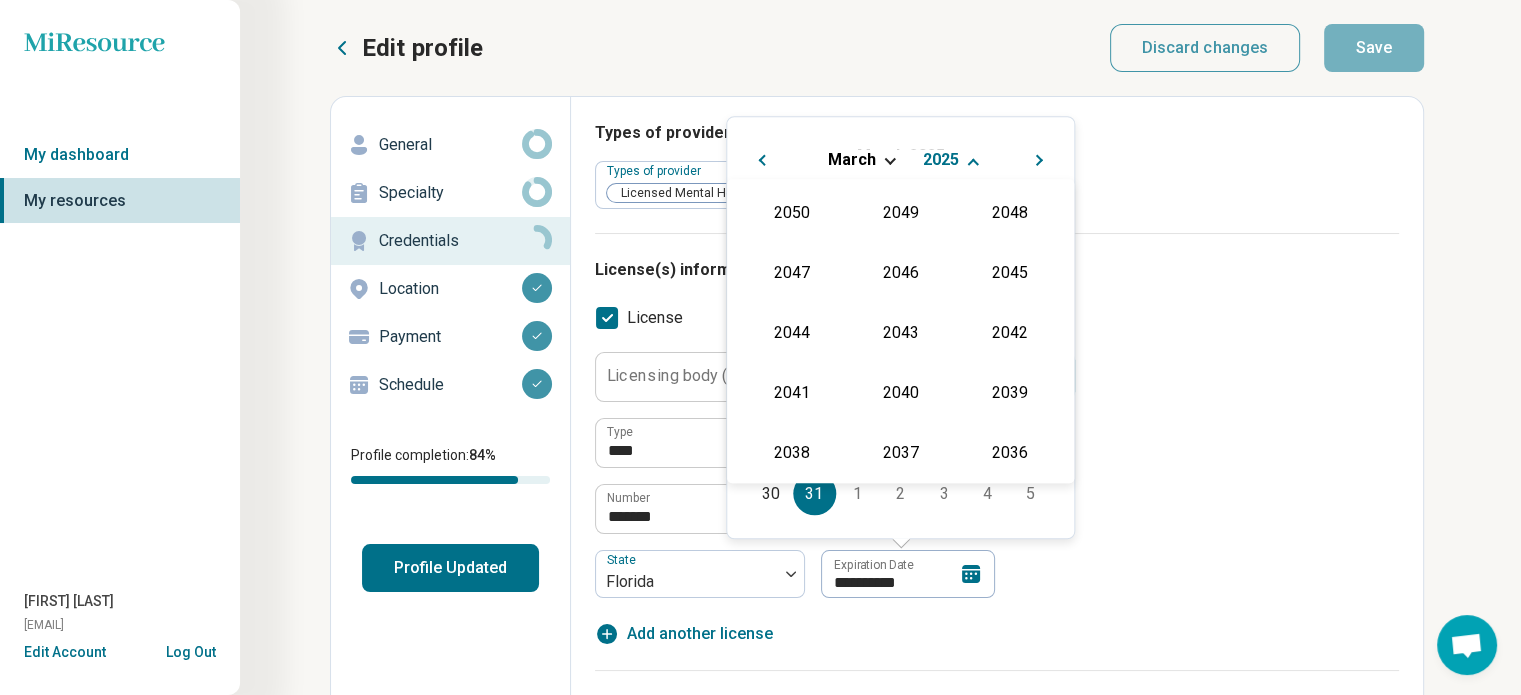 scroll, scrollTop: 362, scrollLeft: 0, axis: vertical 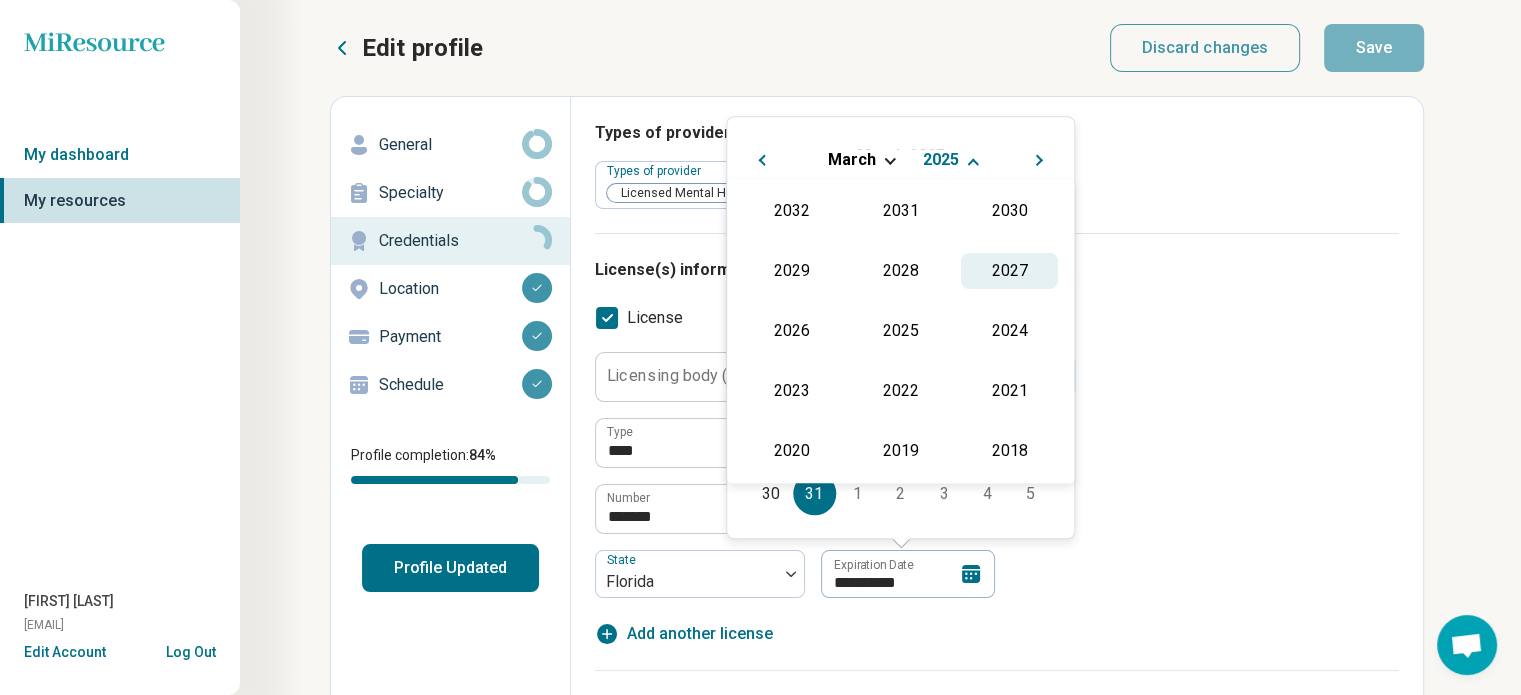 click on "2027" at bounding box center (1009, 271) 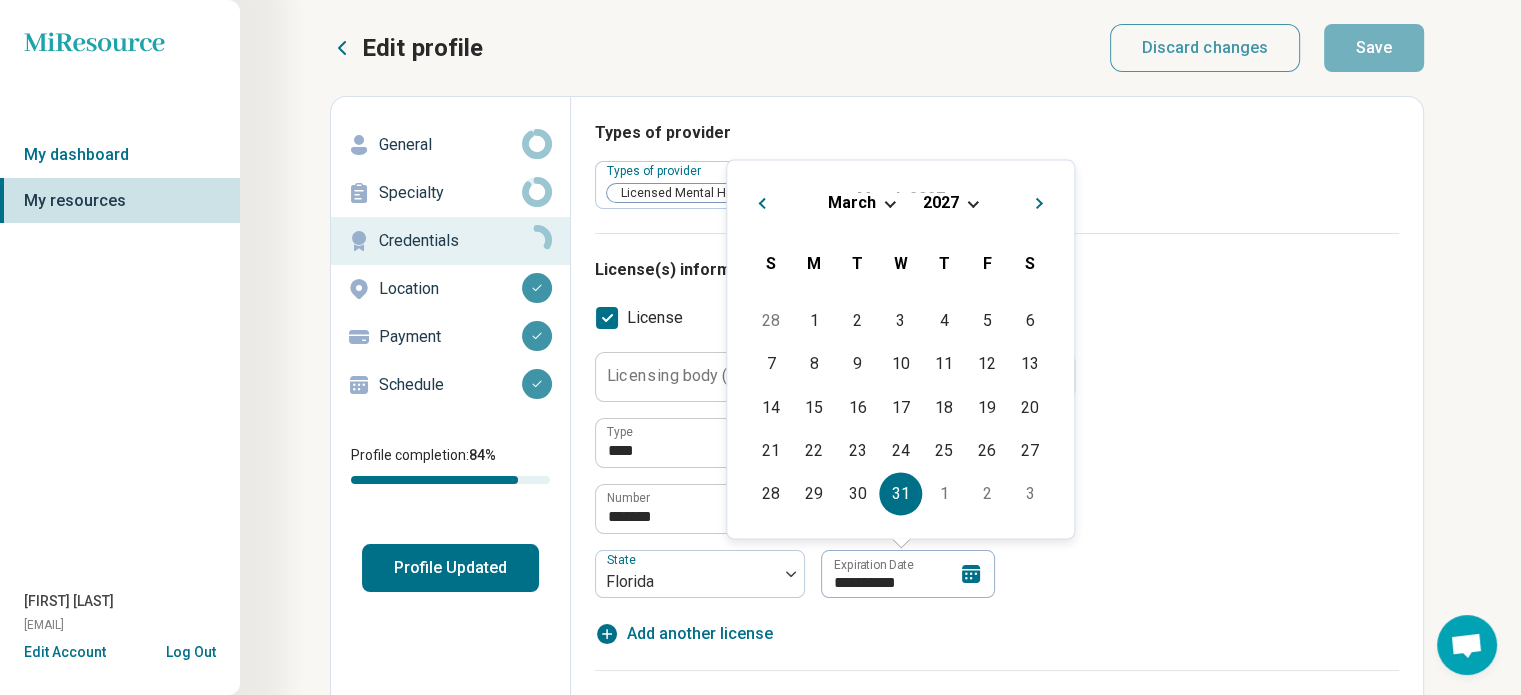click on "31" at bounding box center (900, 493) 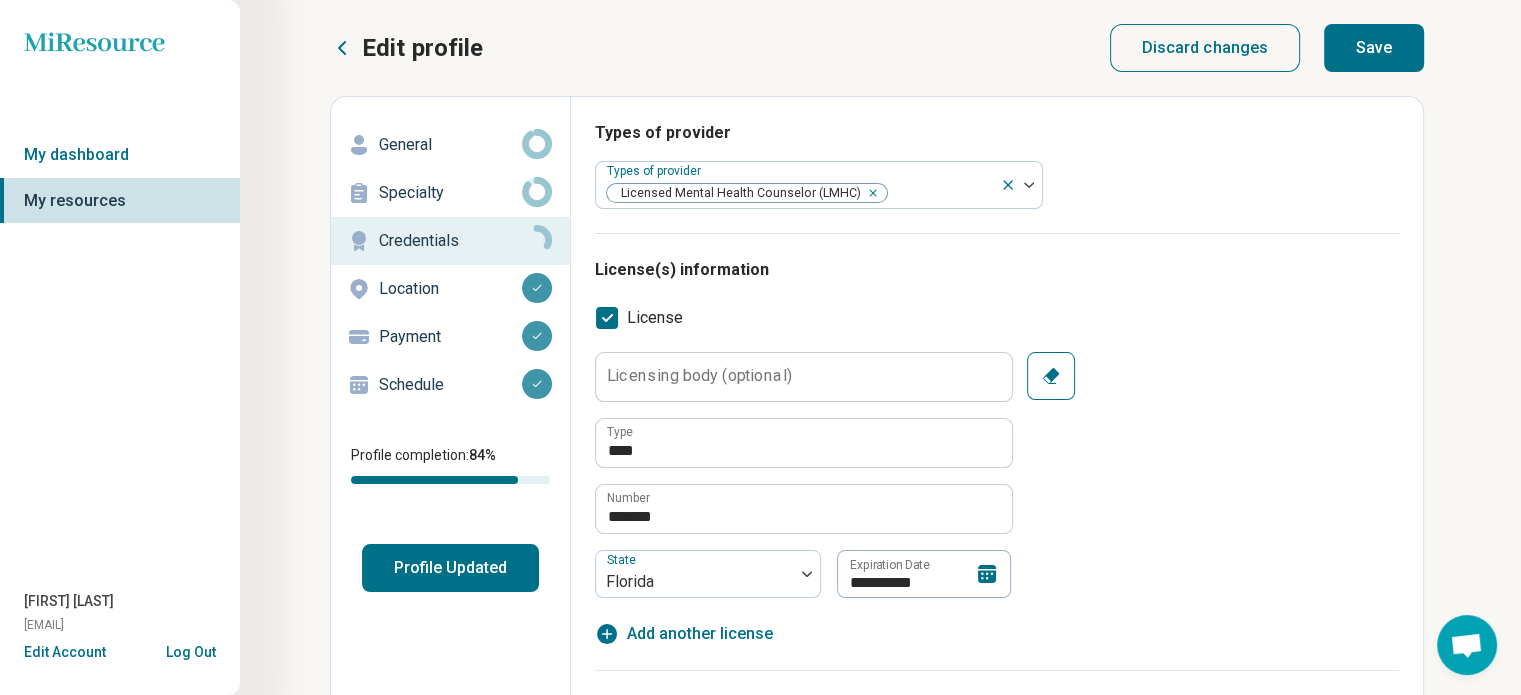click on "**********" at bounding box center (997, 475) 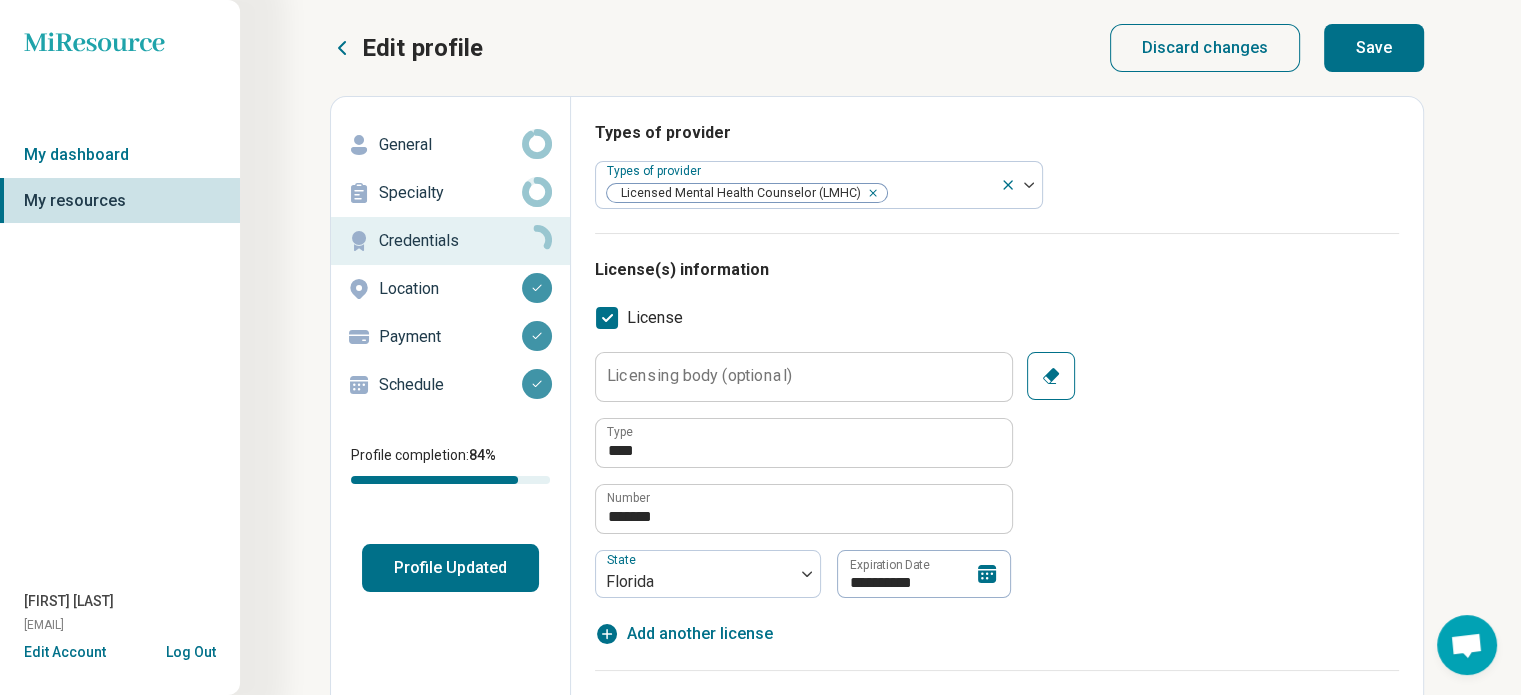 click on "Profile Updated" at bounding box center (450, 568) 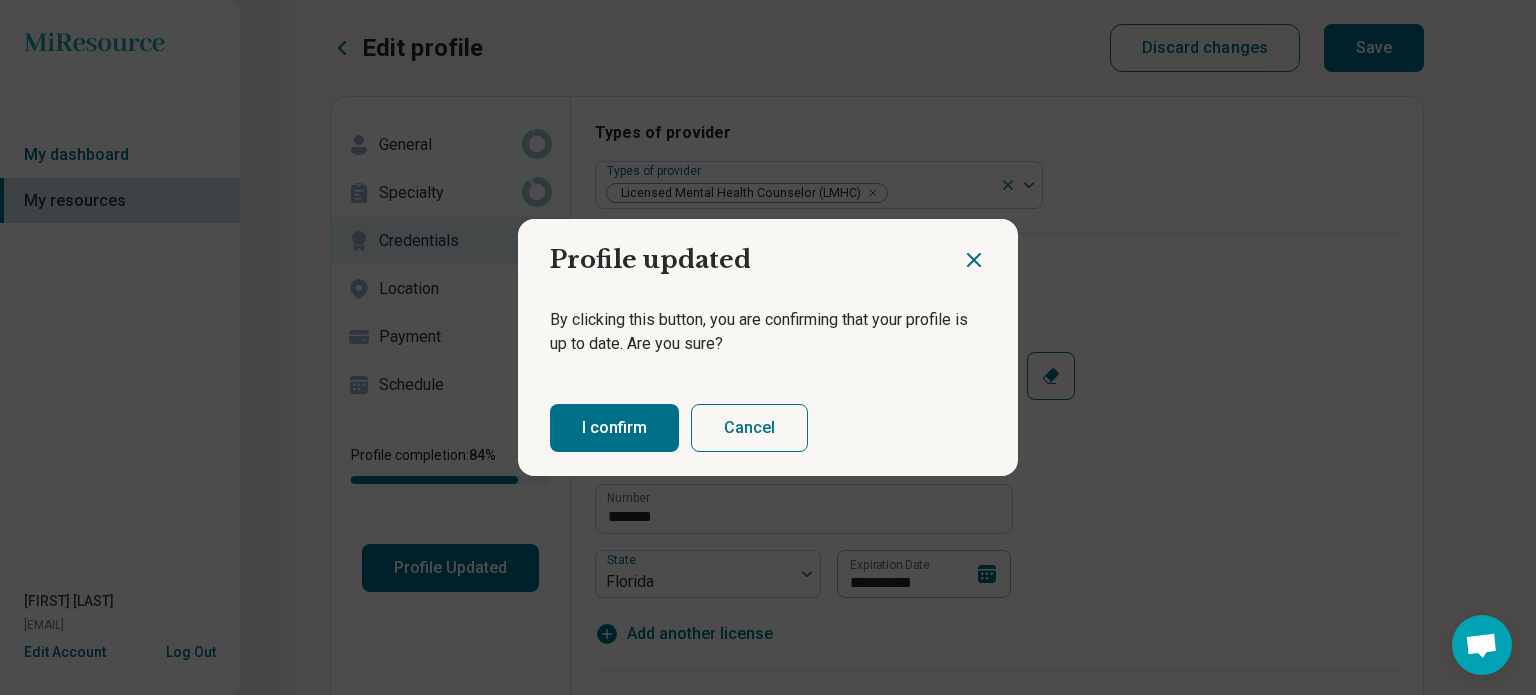 click on "I confirm" at bounding box center (614, 428) 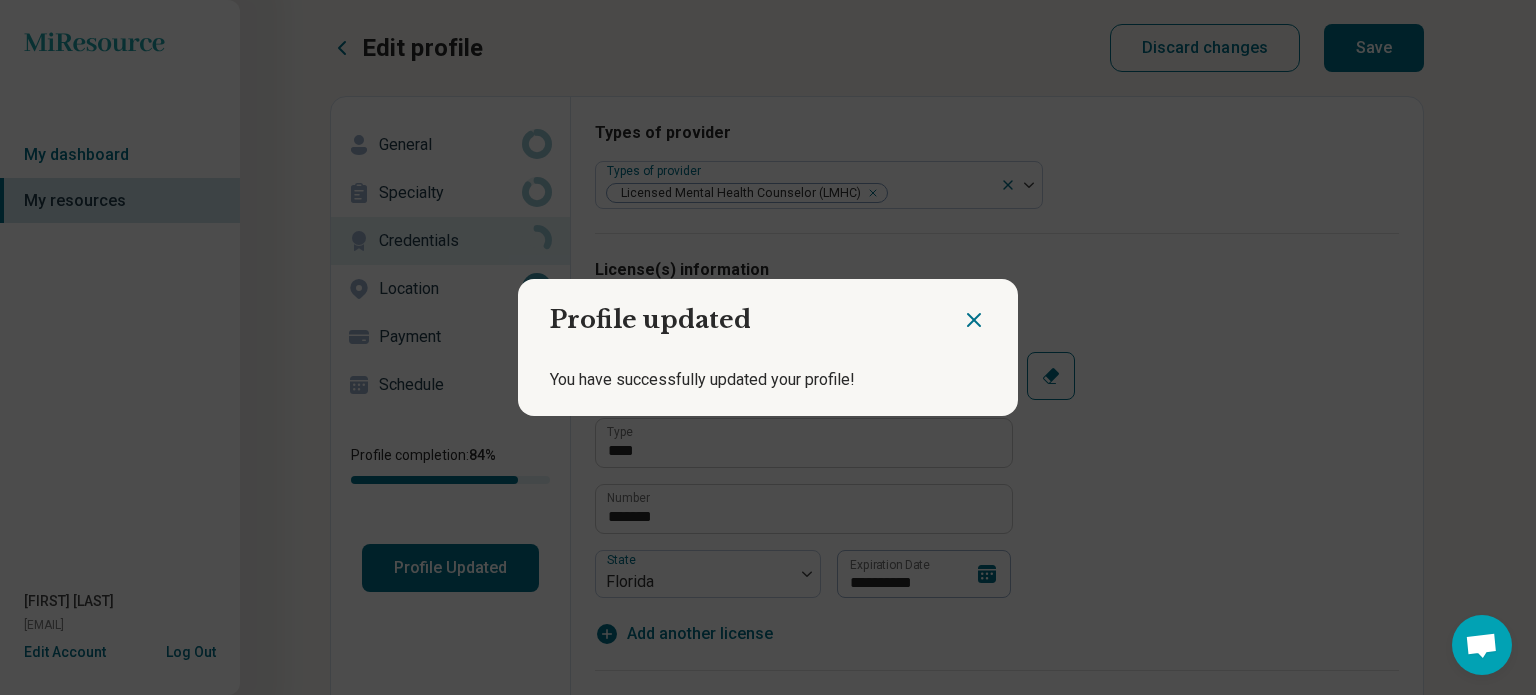 click 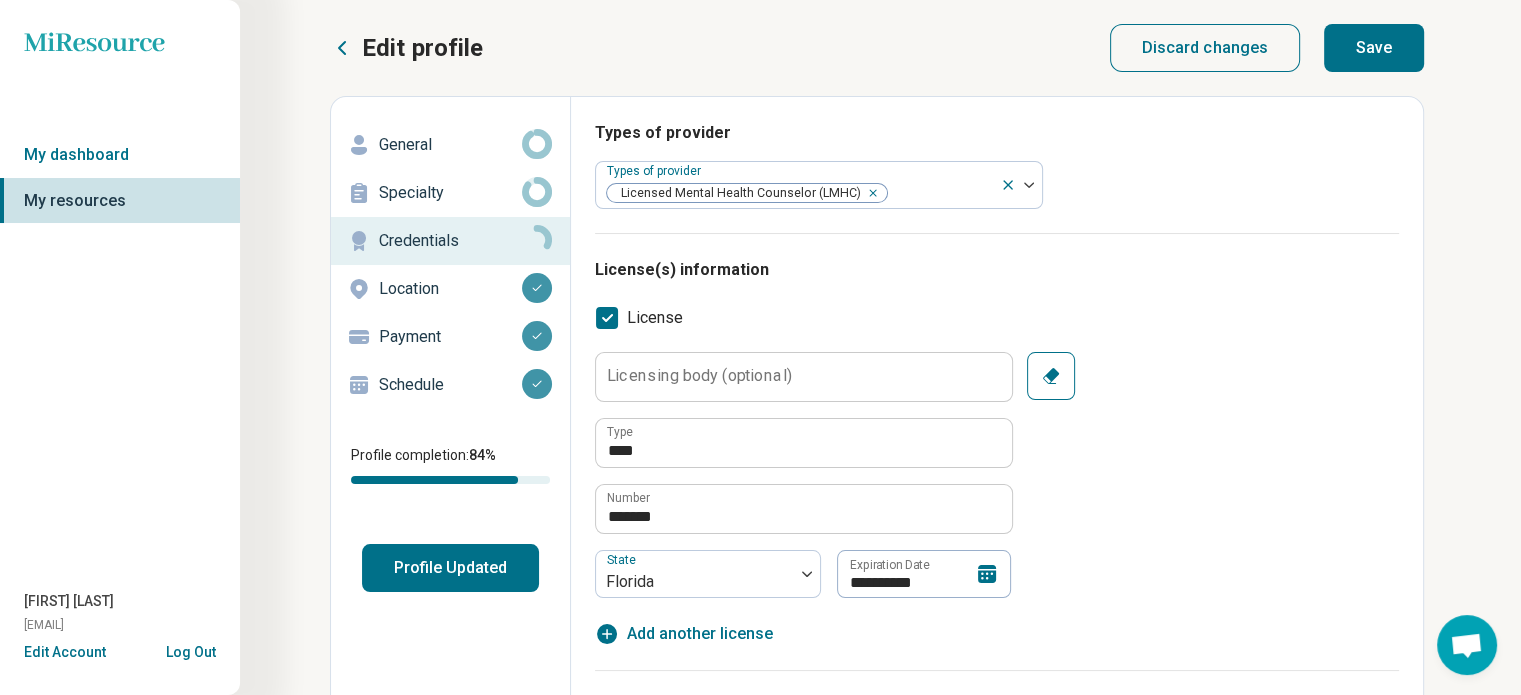 click on "Save" at bounding box center (1374, 48) 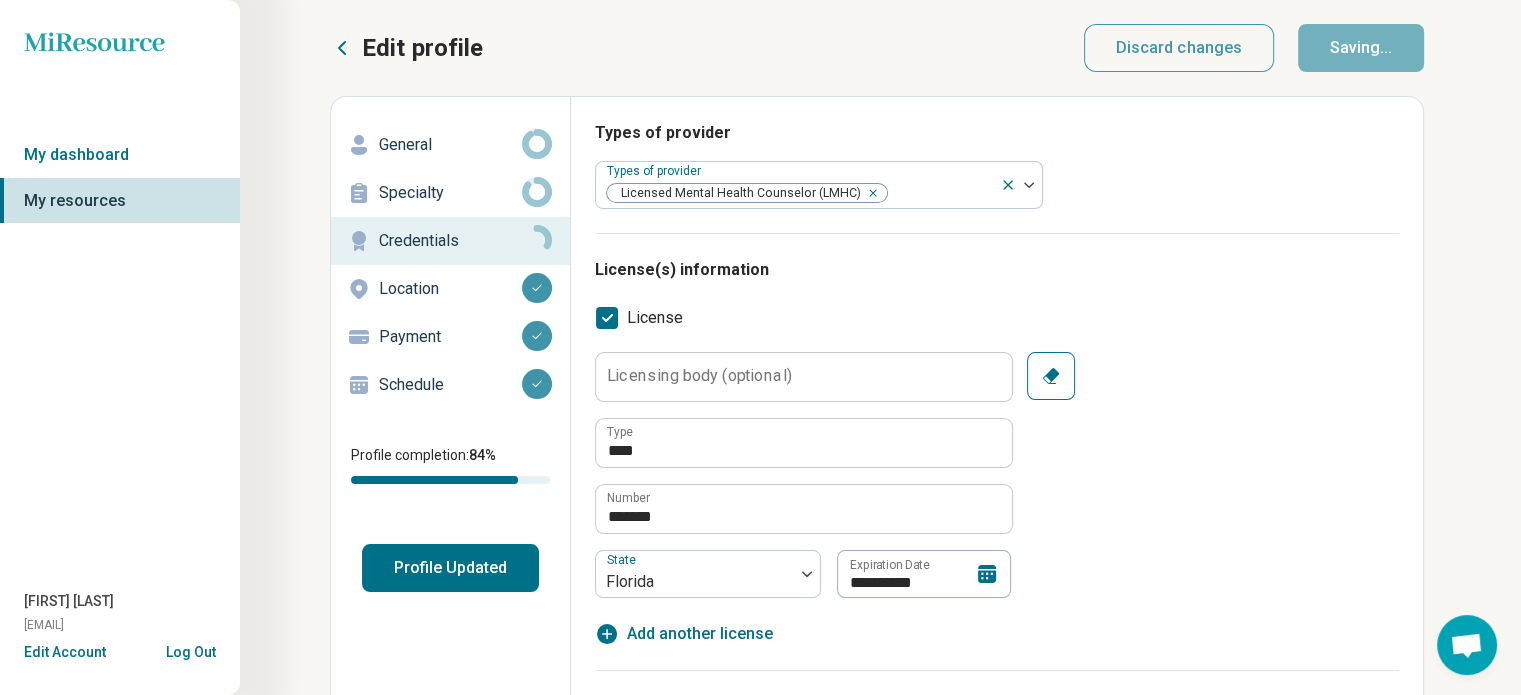 type on "*" 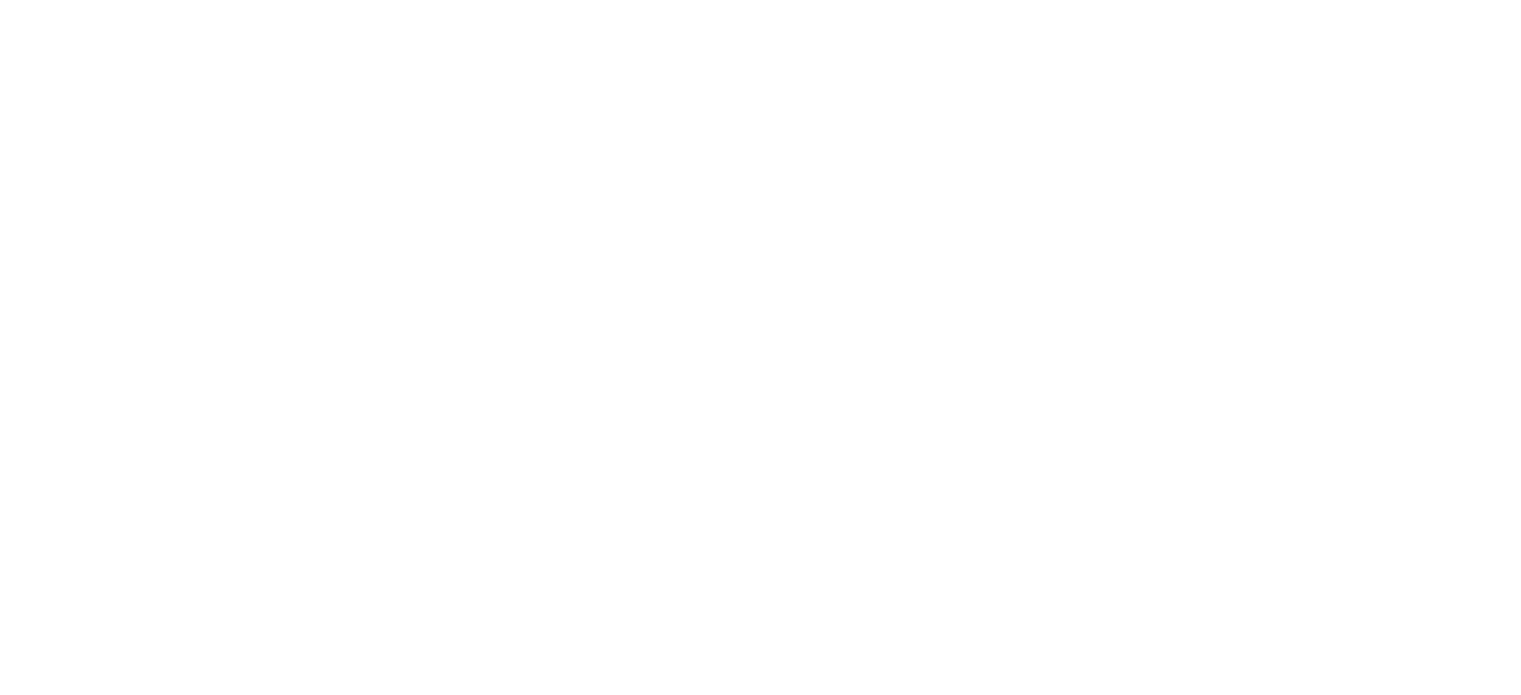 scroll, scrollTop: 0, scrollLeft: 0, axis: both 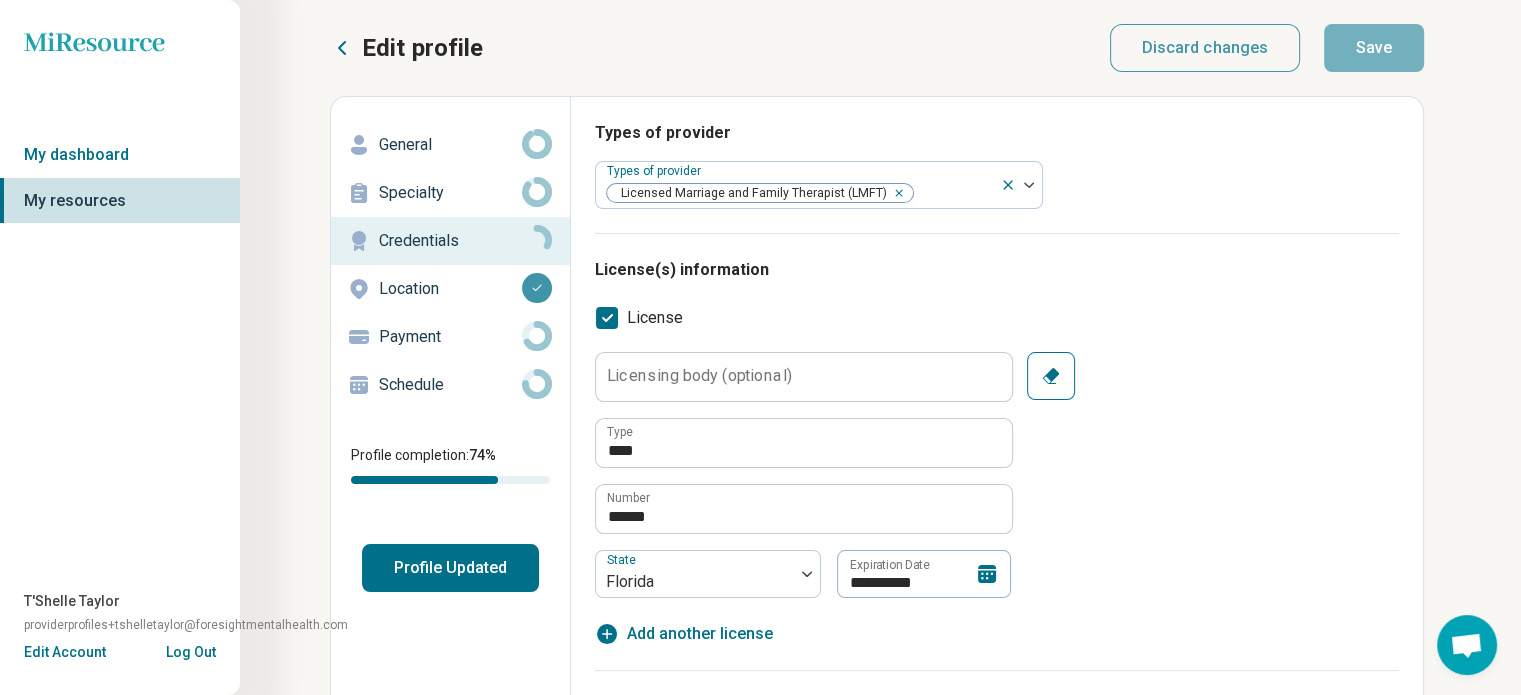 click on "Edit Account" at bounding box center [65, 652] 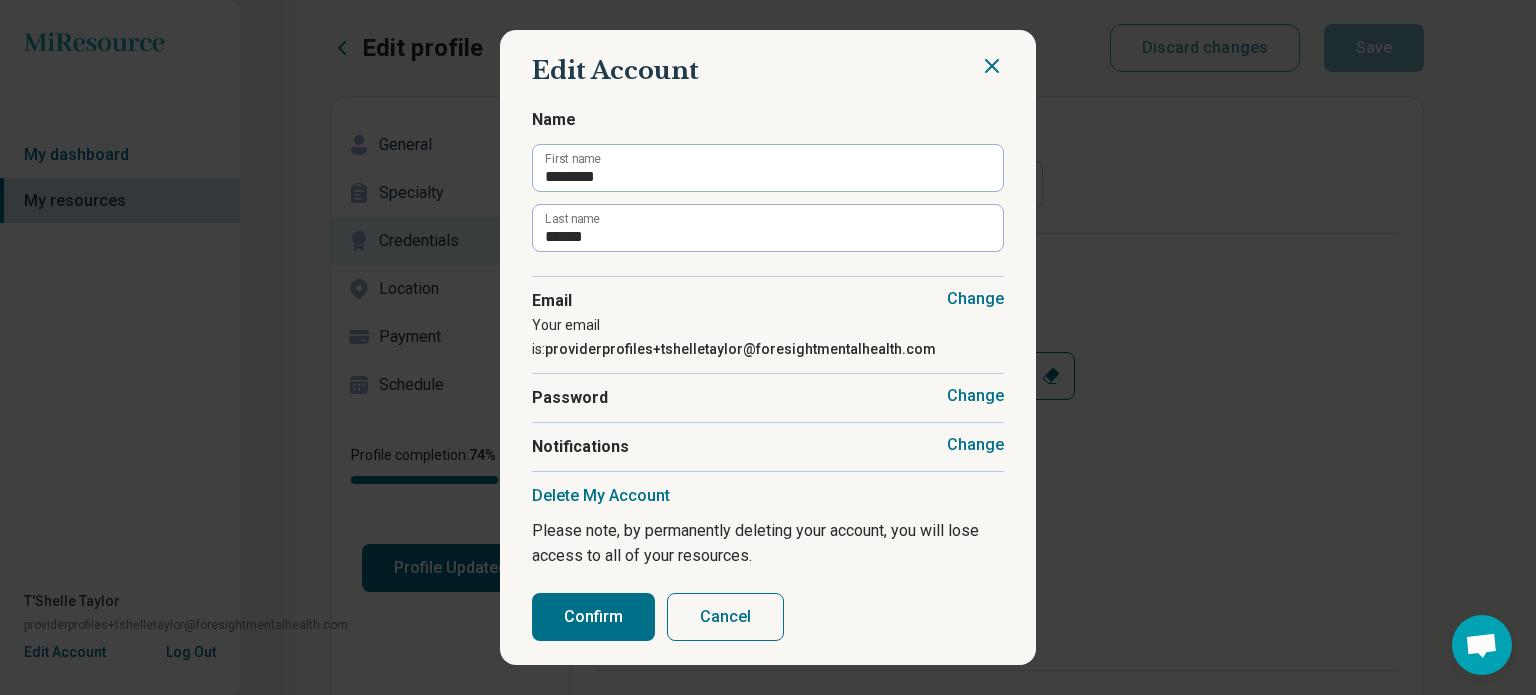 click on "Delete My Account" at bounding box center [601, 496] 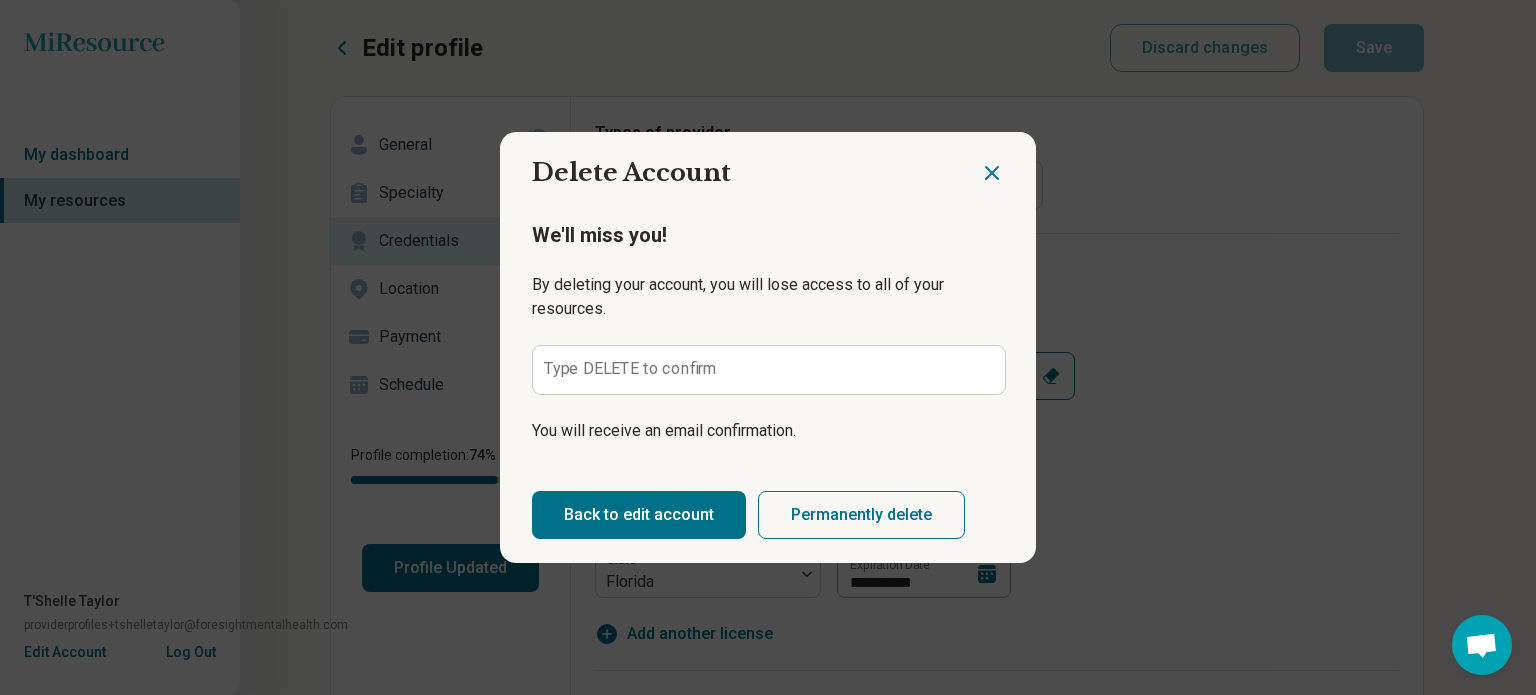 click on "Type DELETE to confirm" at bounding box center [631, 369] 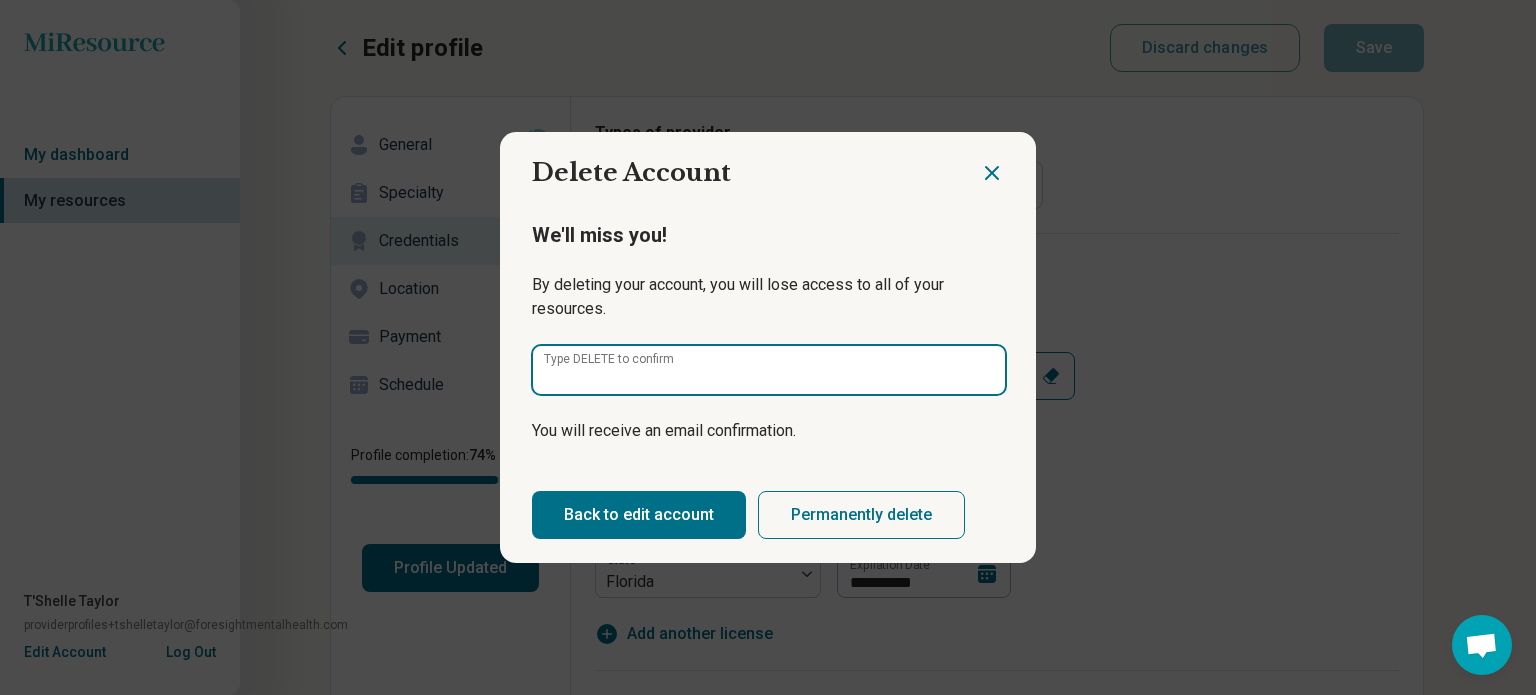 click on "Type DELETE to confirm" at bounding box center (769, 370) 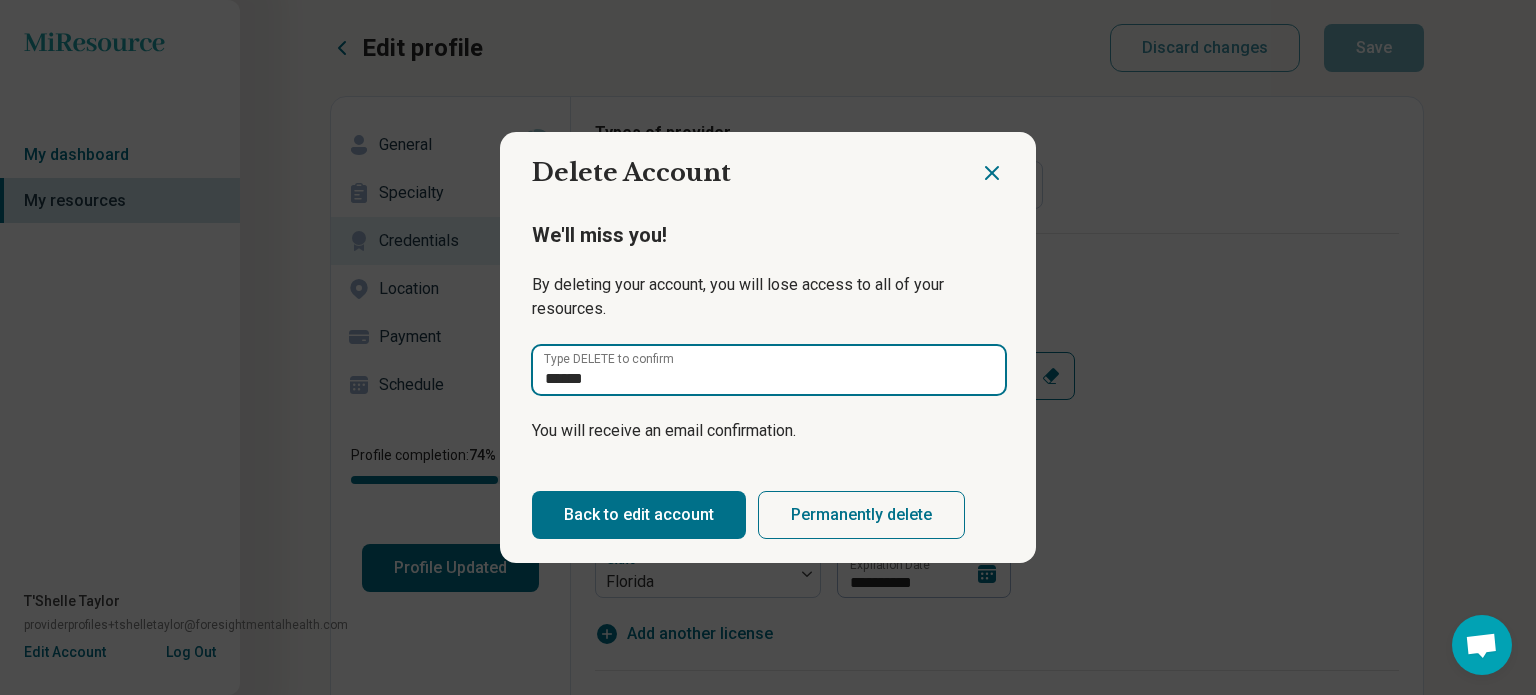 type on "******" 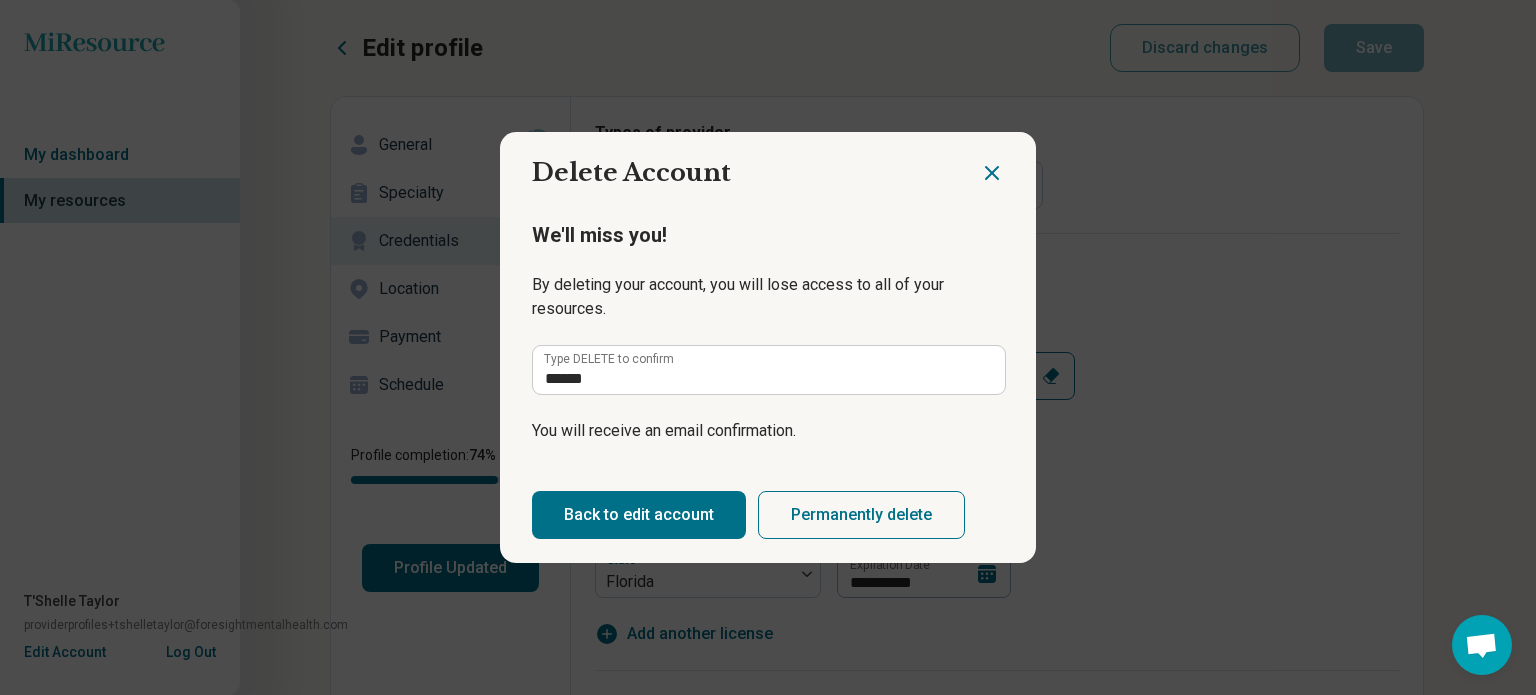click on "Permanently delete" at bounding box center [861, 515] 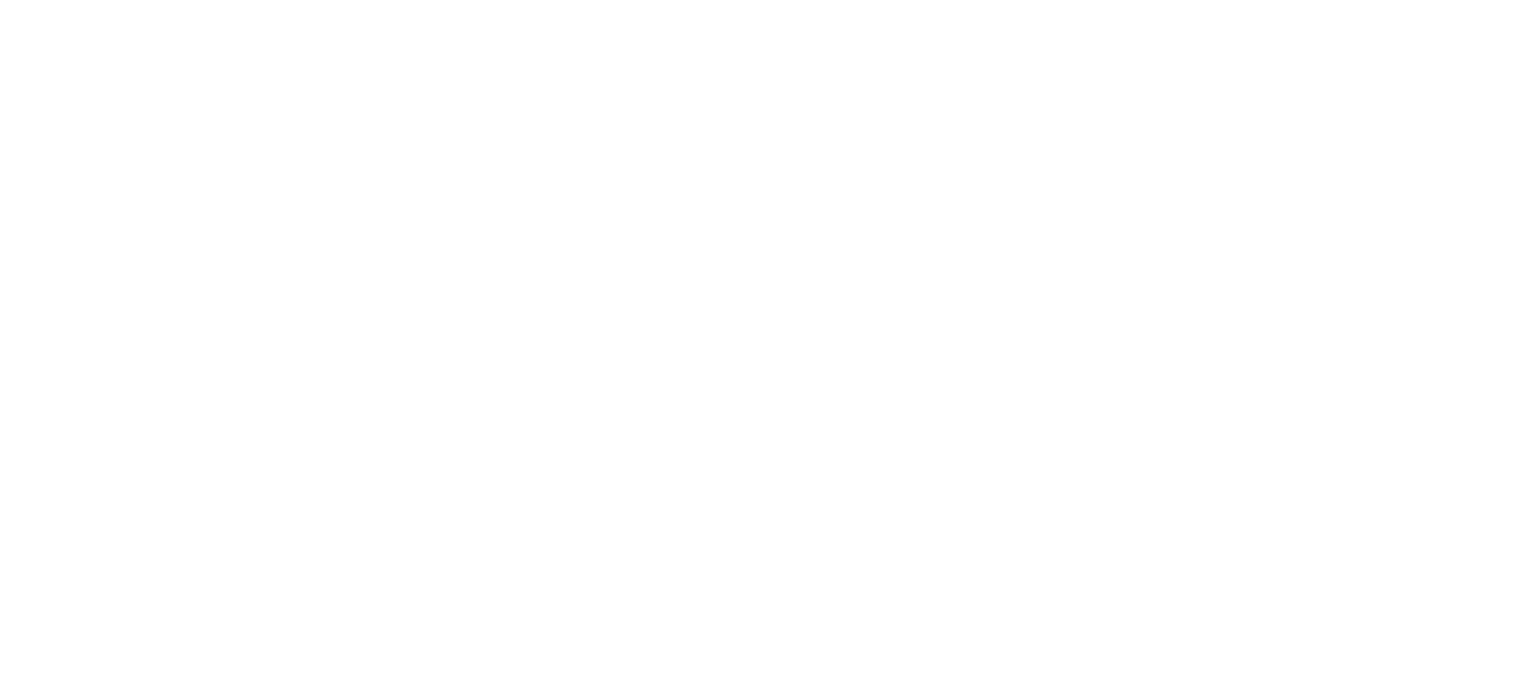 scroll, scrollTop: 0, scrollLeft: 0, axis: both 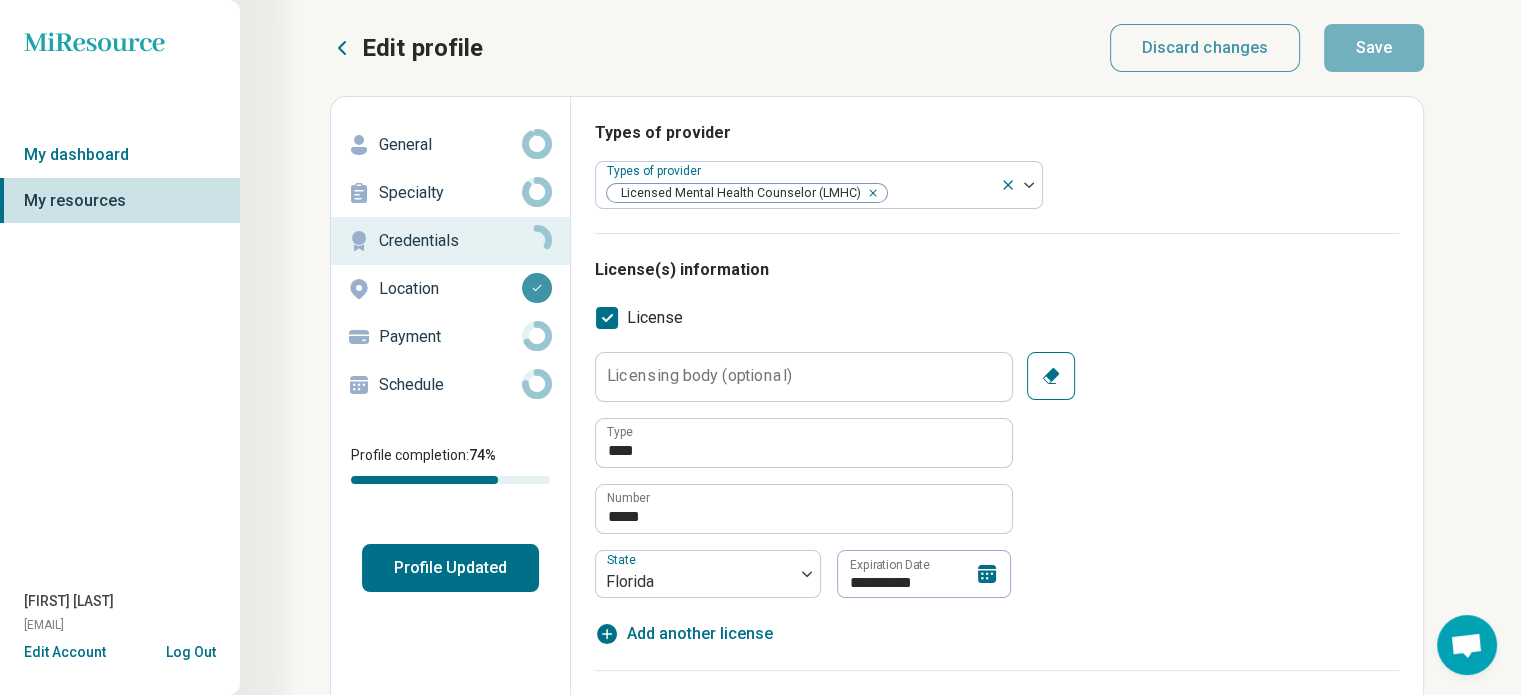 click on "Edit Account" at bounding box center [65, 652] 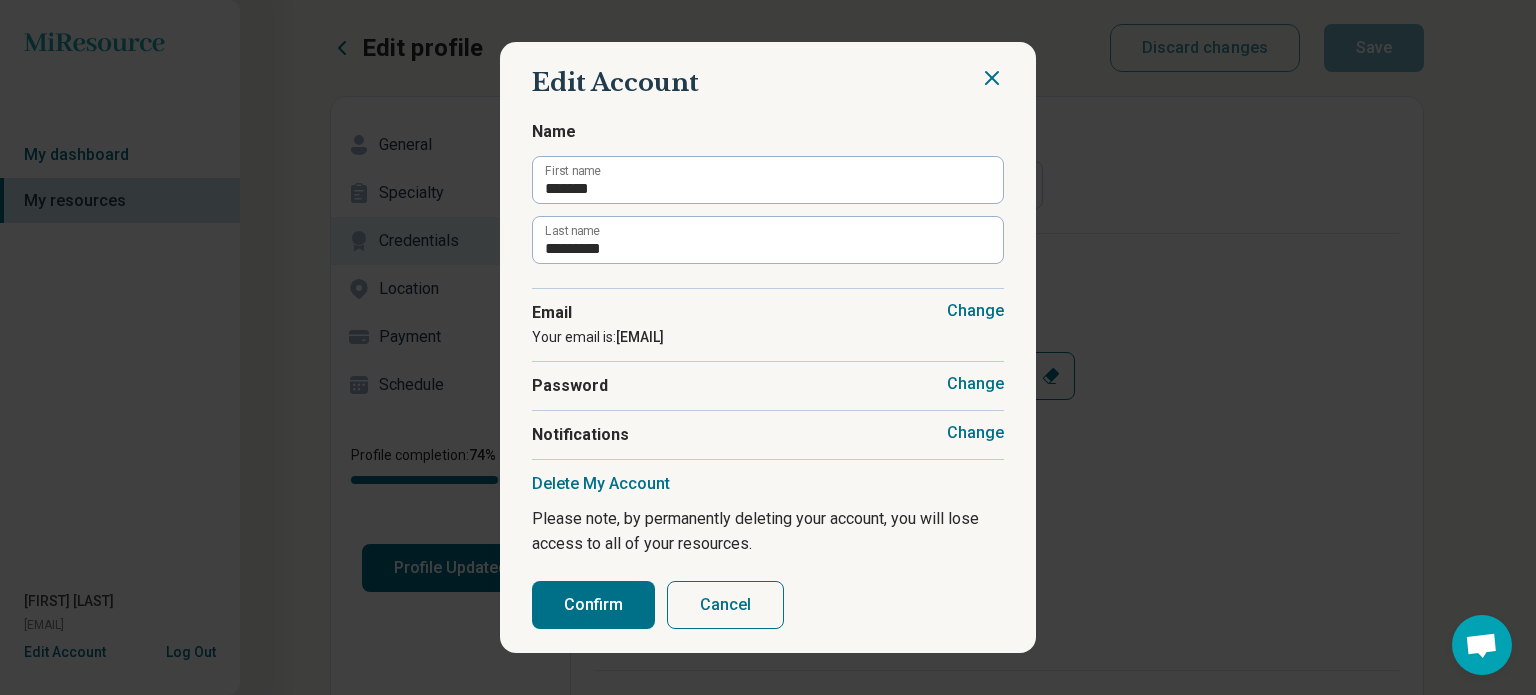 click on "Delete My Account" at bounding box center [601, 484] 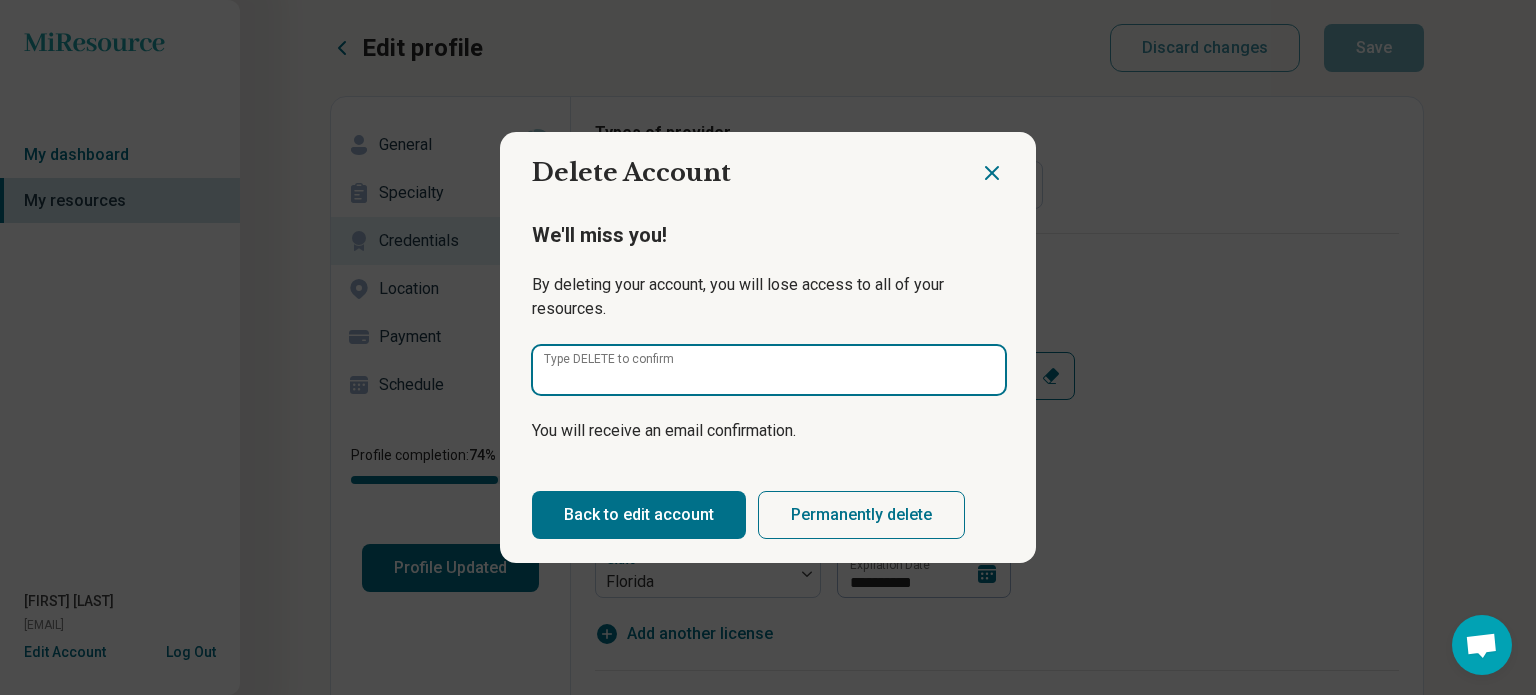 click on "Type DELETE to confirm" at bounding box center (769, 370) 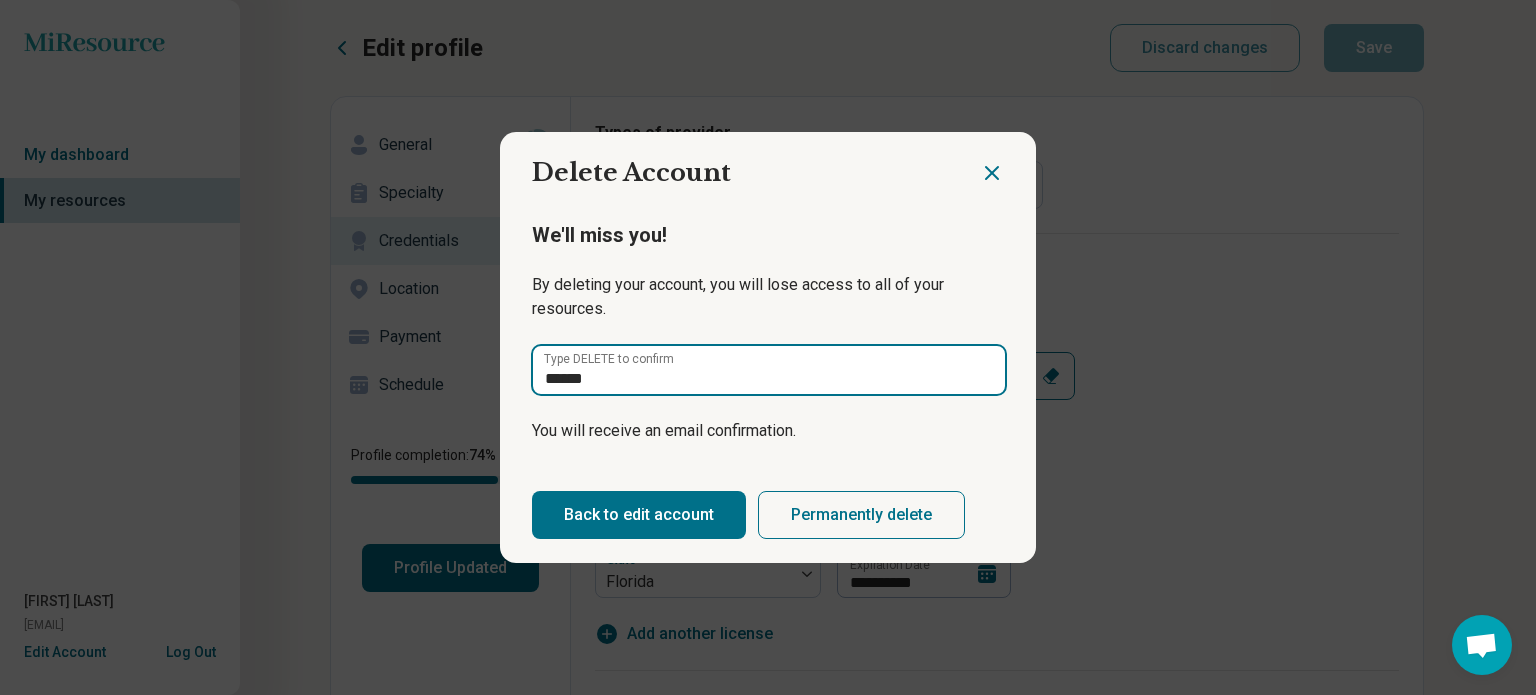 type on "******" 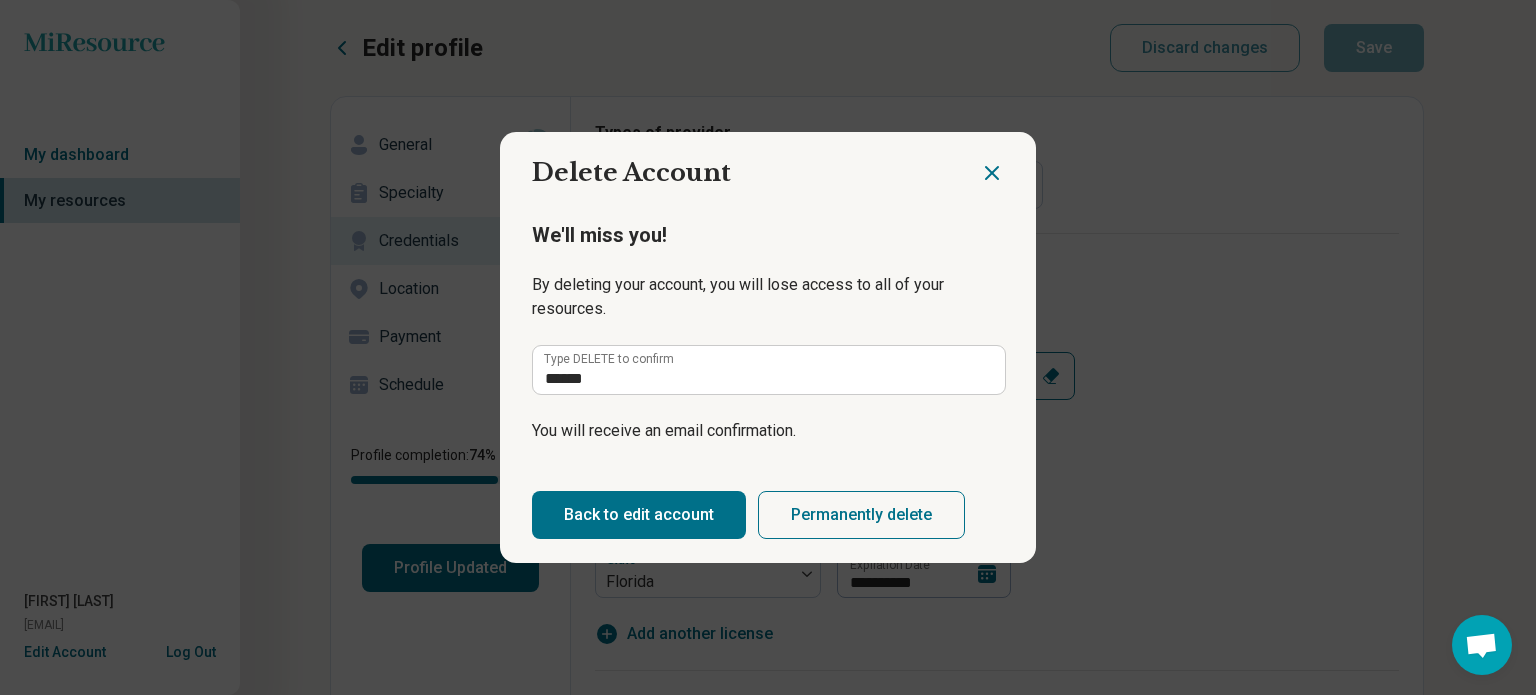 click on "Back to edit account Permanently delete" at bounding box center (768, 515) 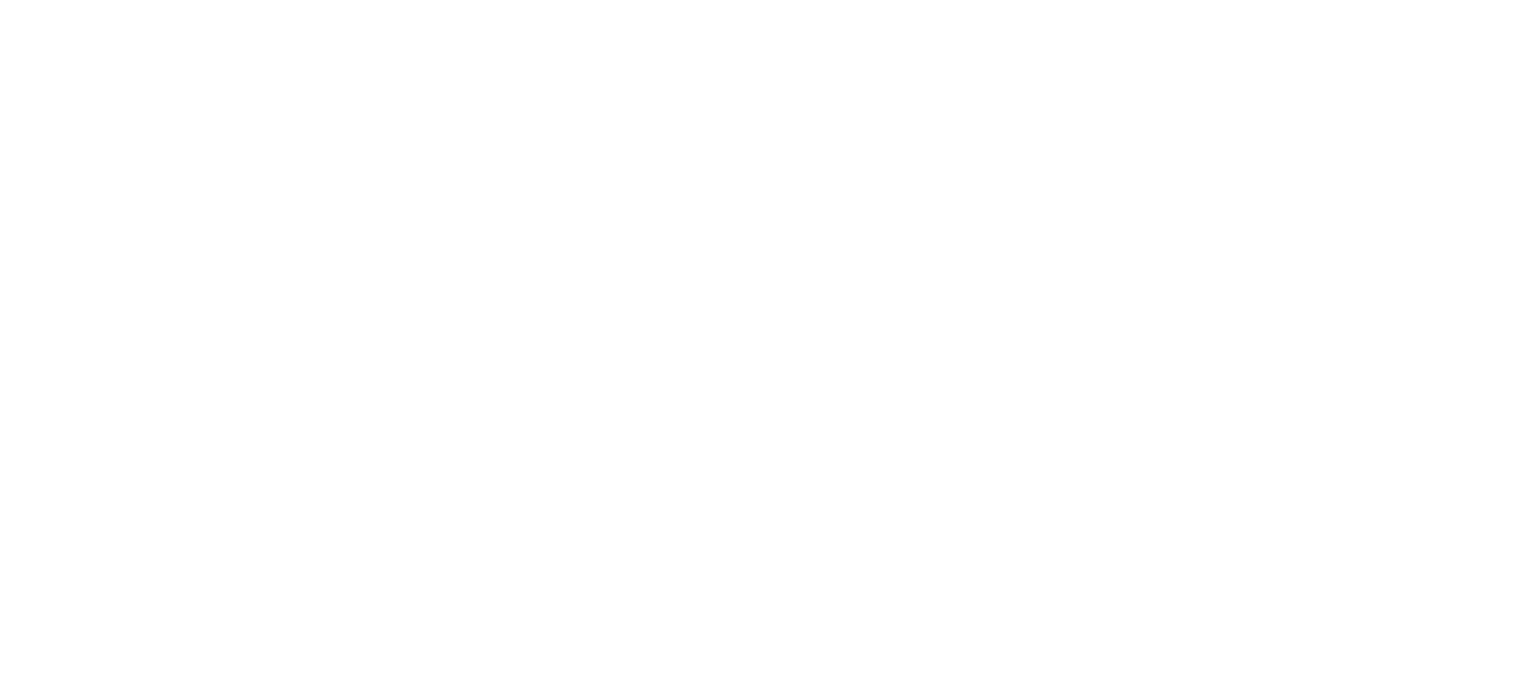 scroll, scrollTop: 0, scrollLeft: 0, axis: both 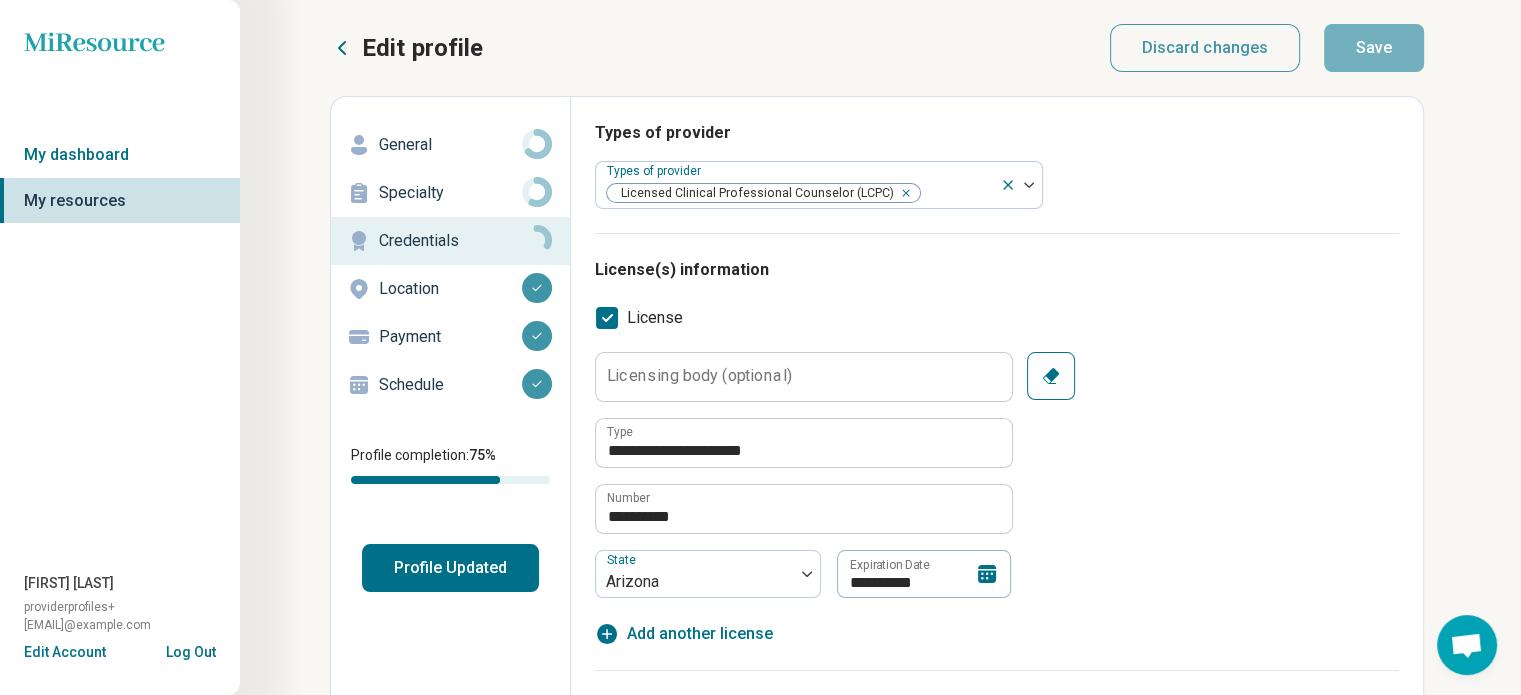 click on "Edit Account" at bounding box center (65, 652) 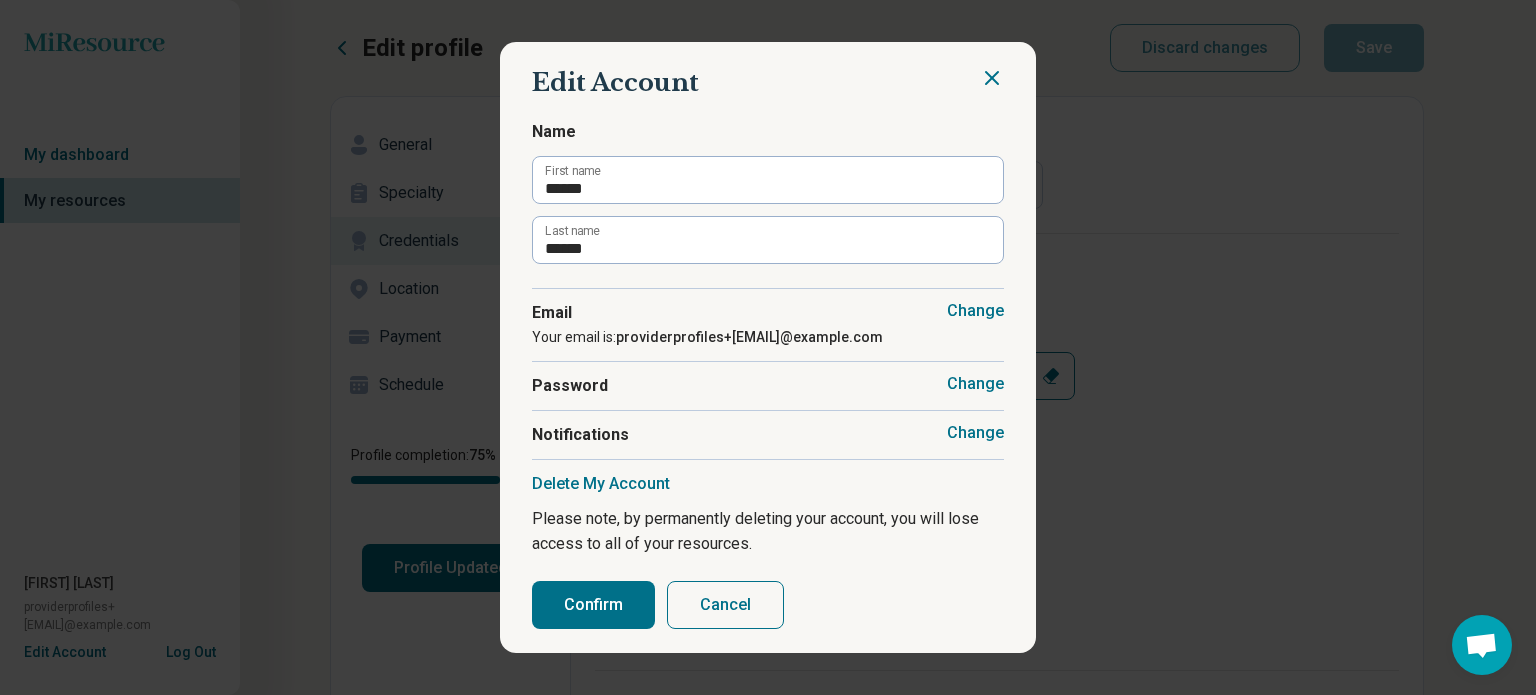 click on "Delete My Account" at bounding box center (601, 484) 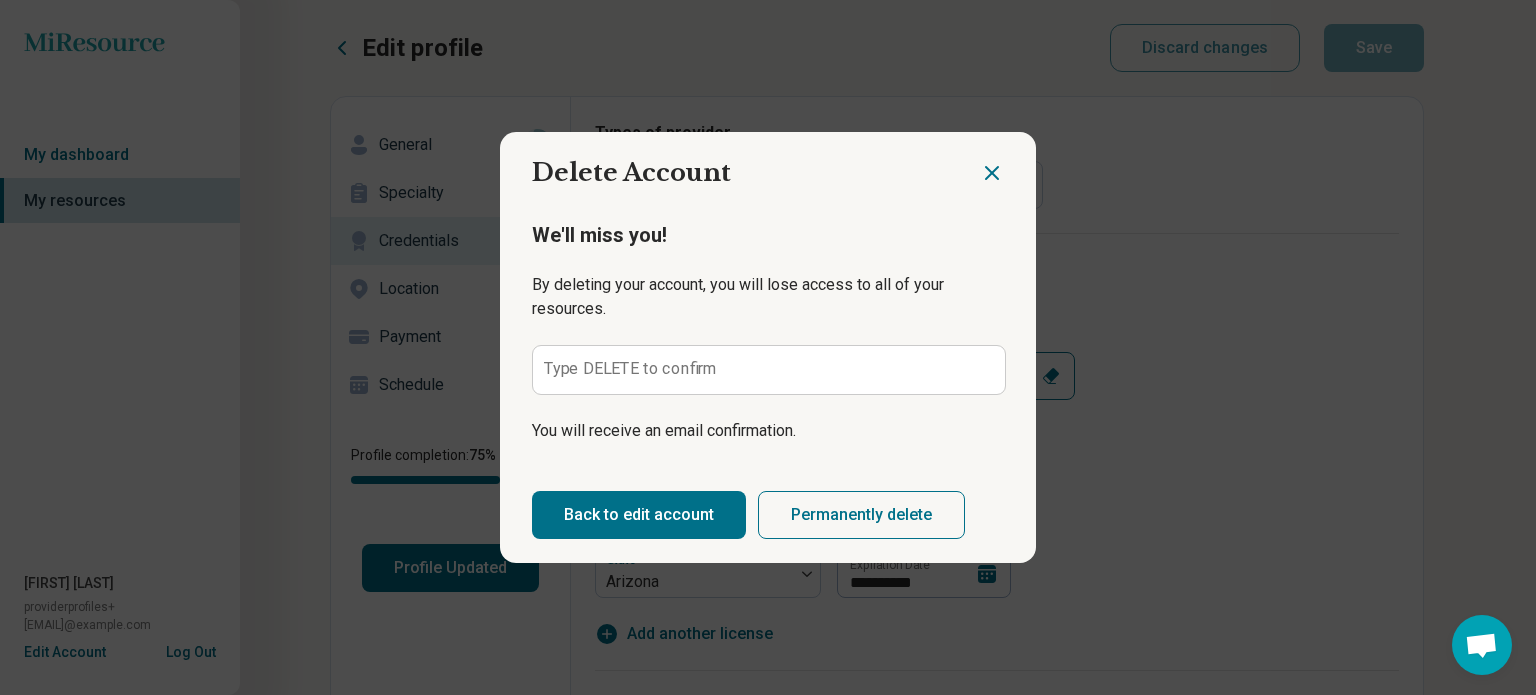 click on "Type DELETE to confirm" at bounding box center (631, 369) 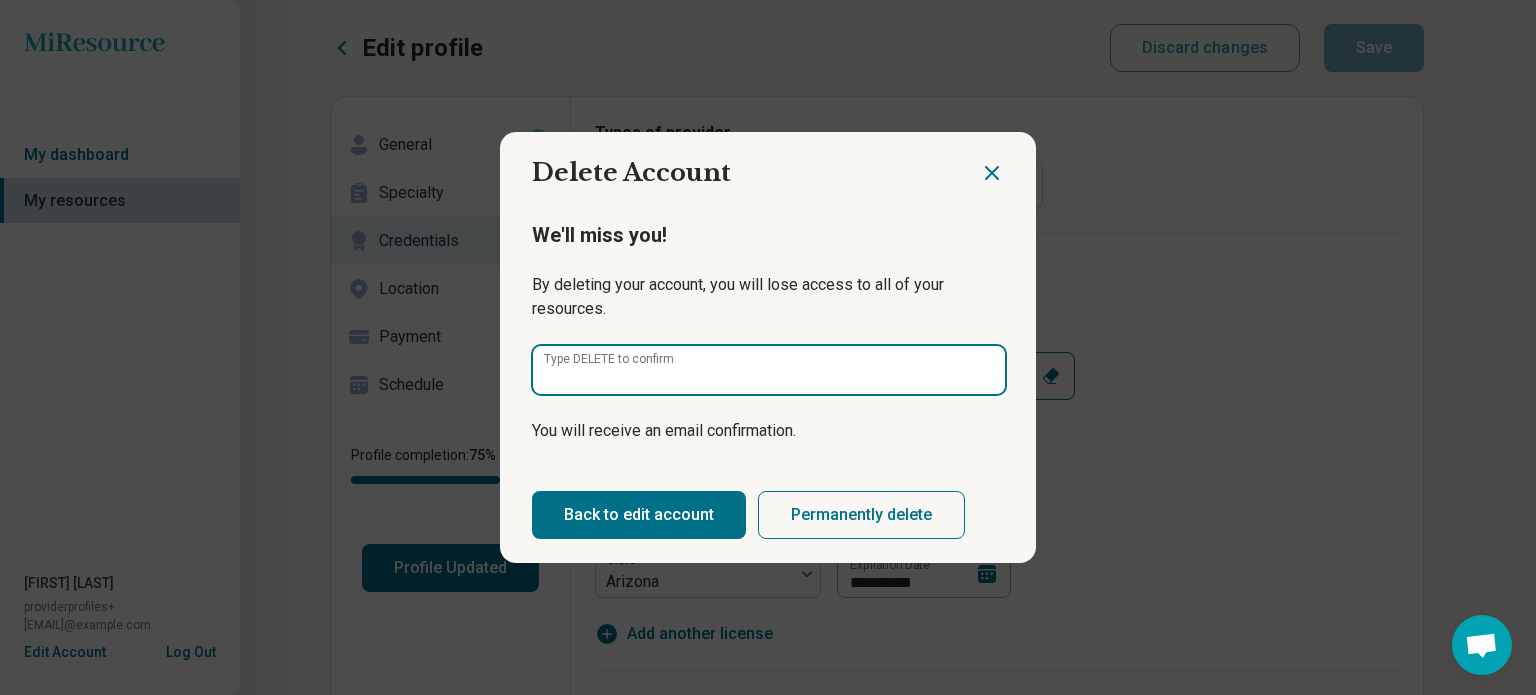 click on "Type DELETE to confirm" at bounding box center [769, 370] 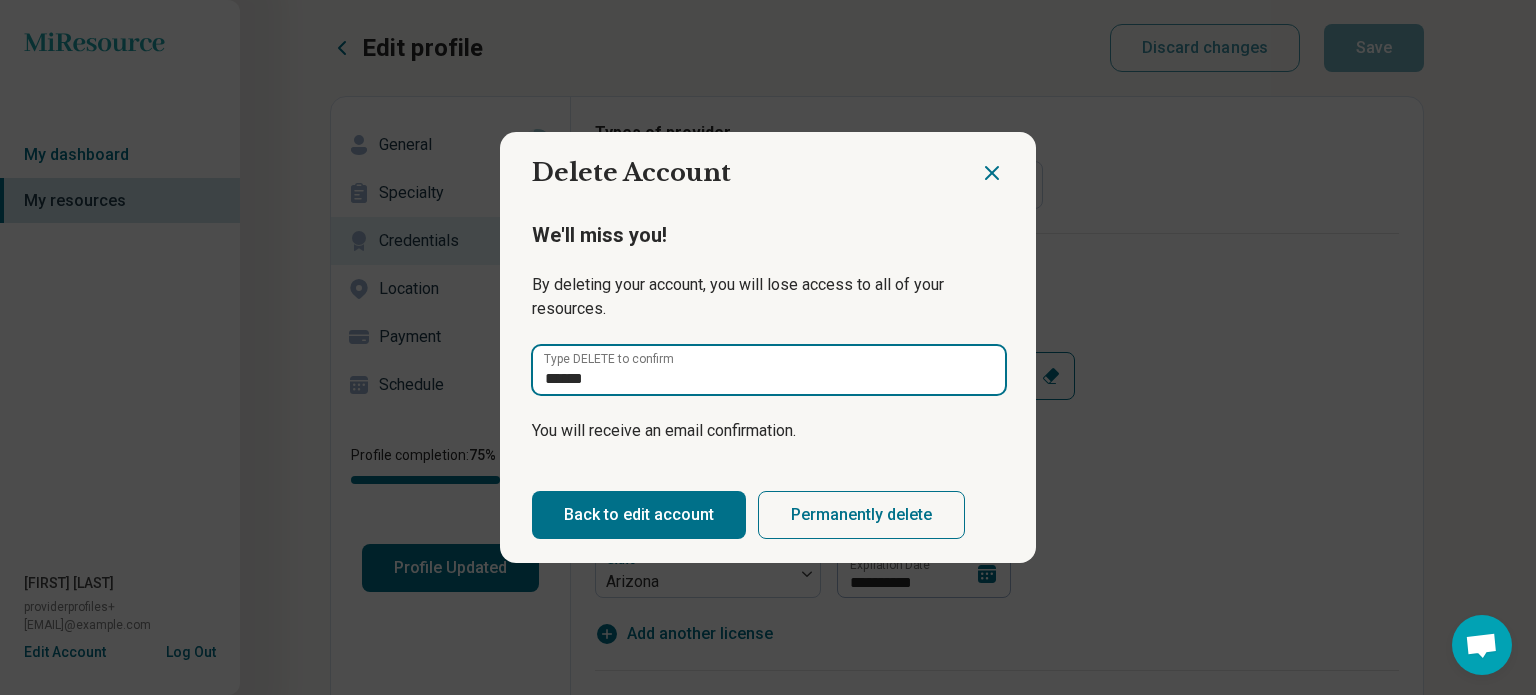 type on "******" 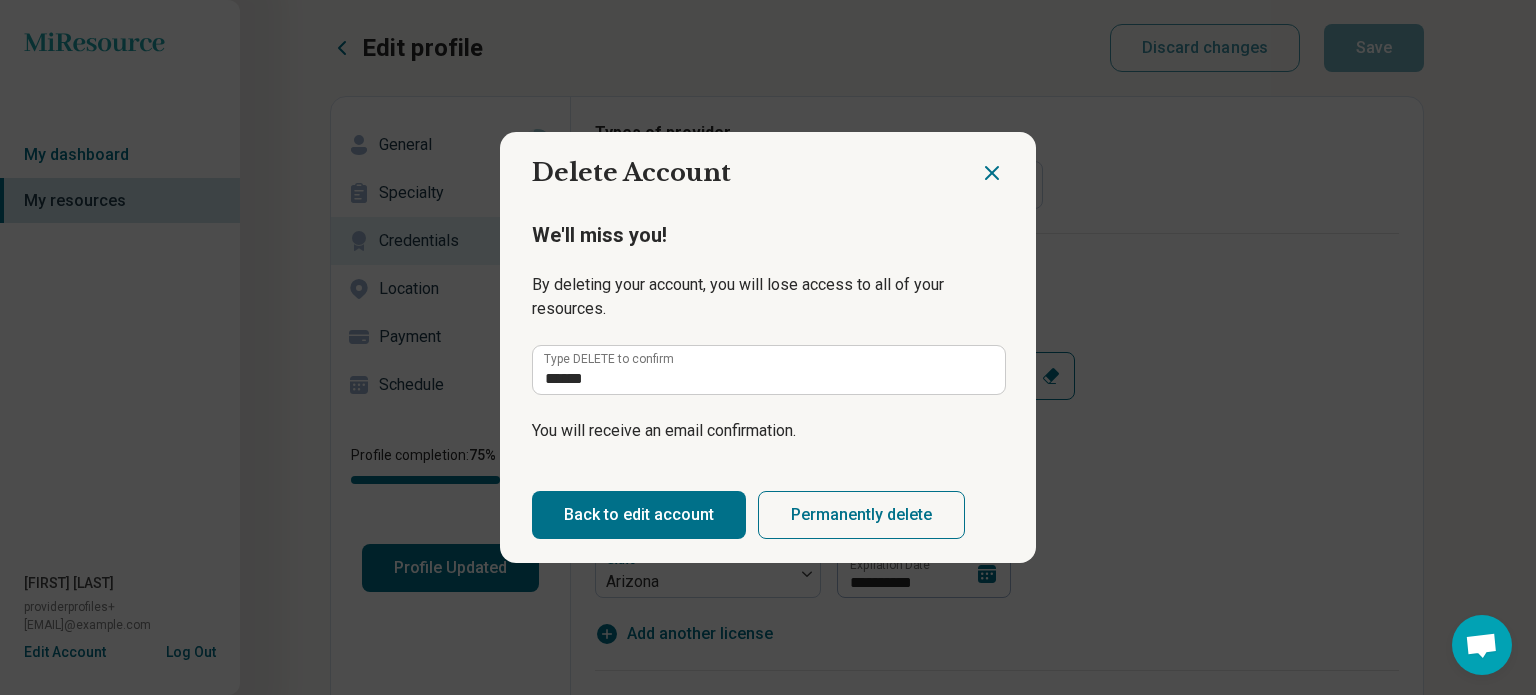 click on "Permanently delete" at bounding box center [861, 515] 